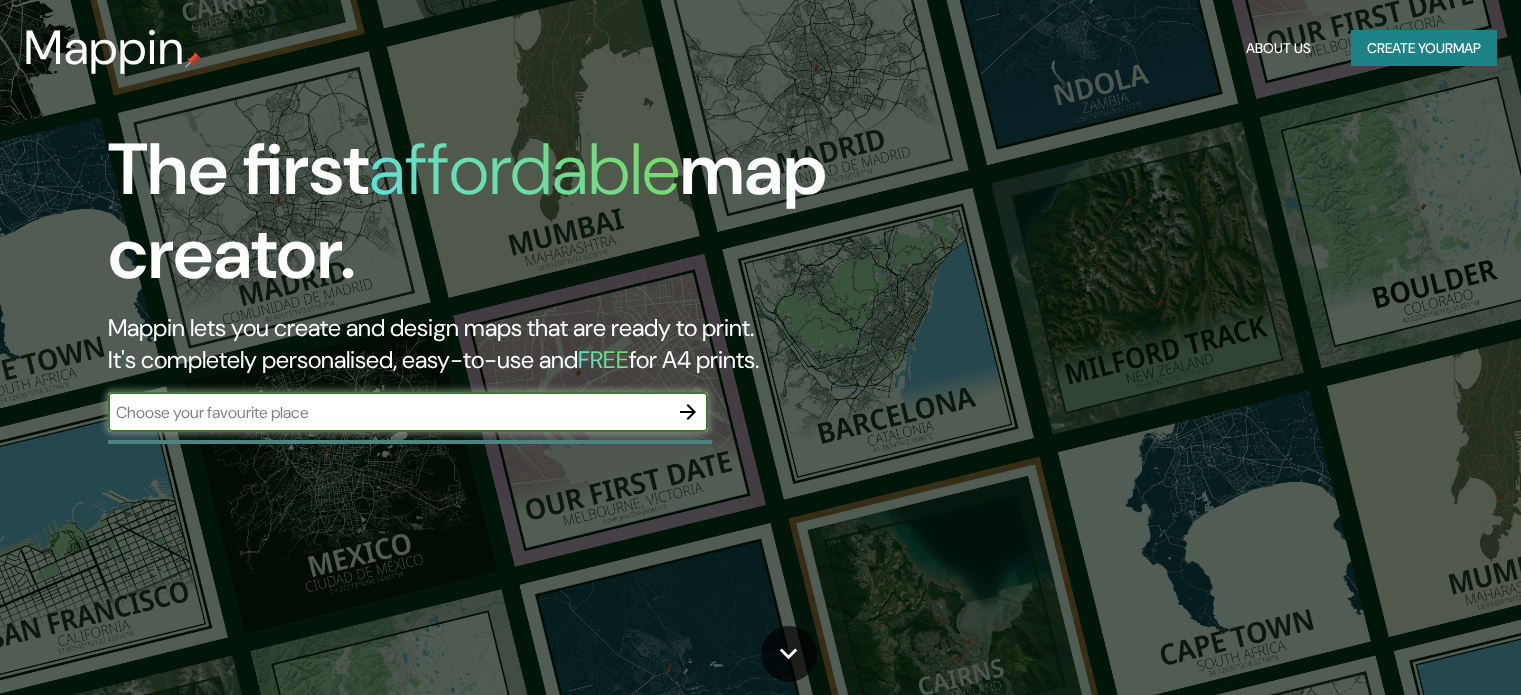 scroll, scrollTop: 0, scrollLeft: 0, axis: both 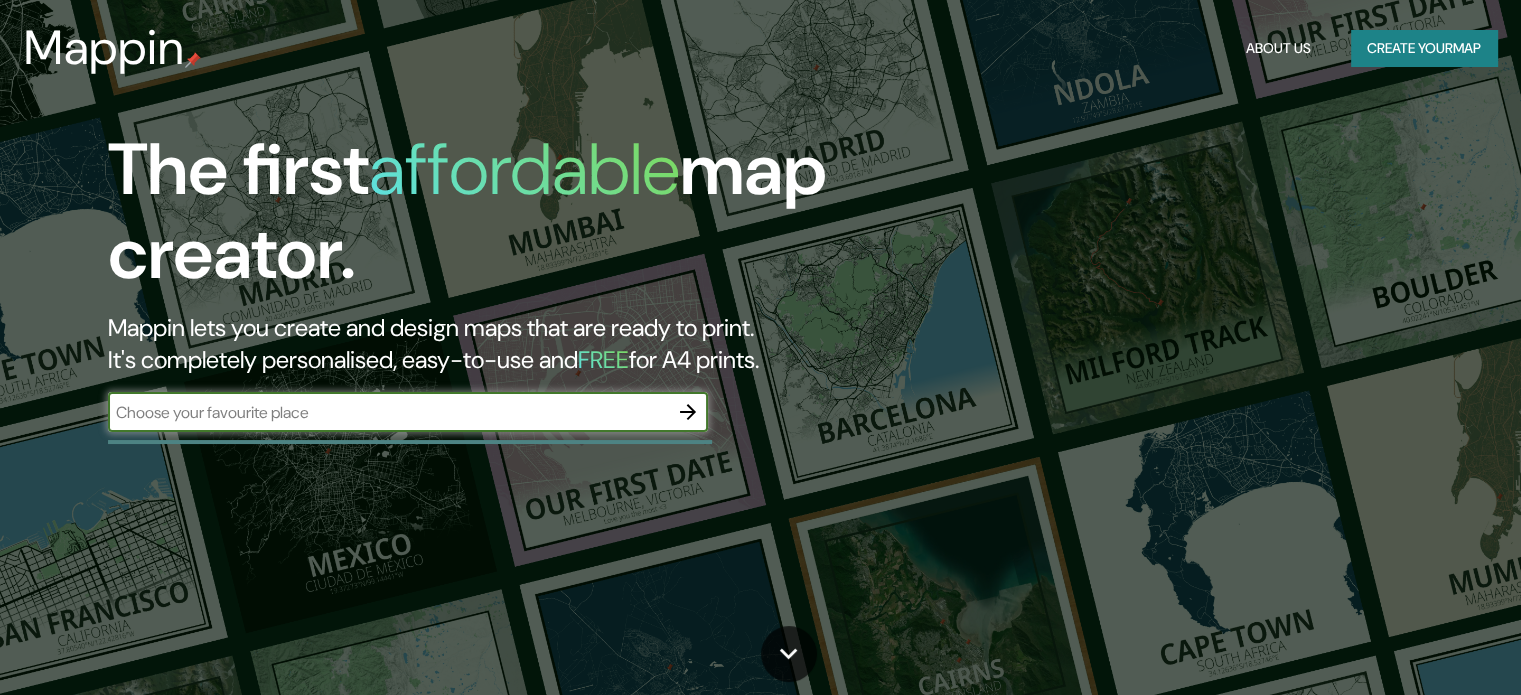 click at bounding box center [388, 412] 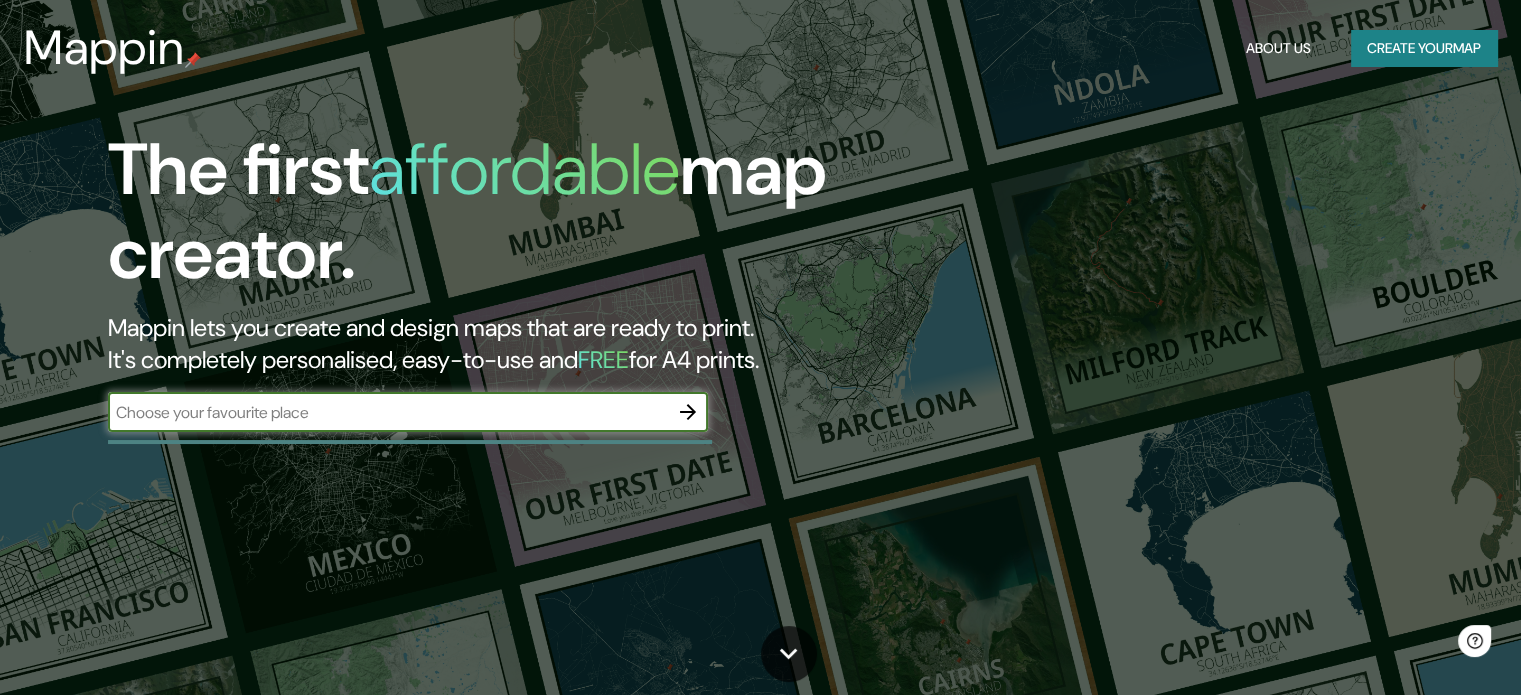 scroll, scrollTop: 0, scrollLeft: 0, axis: both 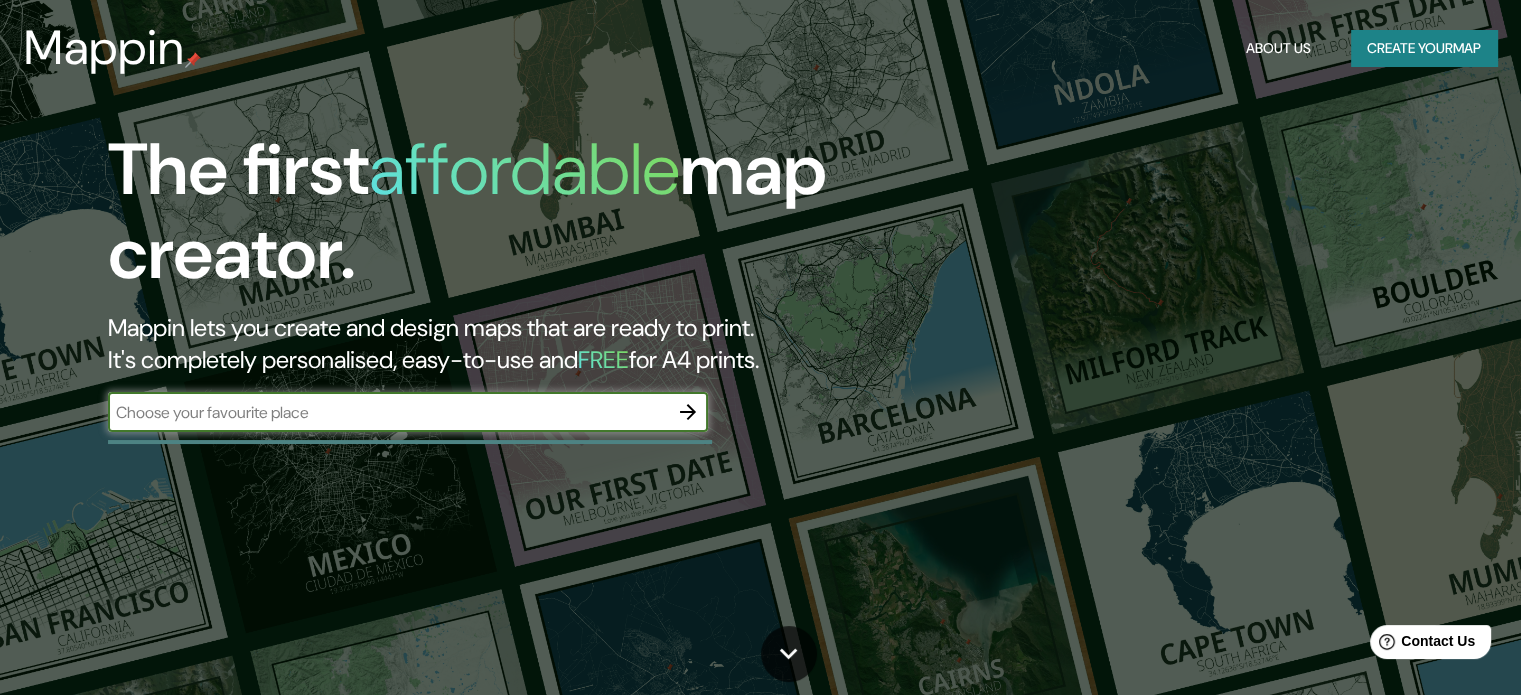 click at bounding box center (388, 412) 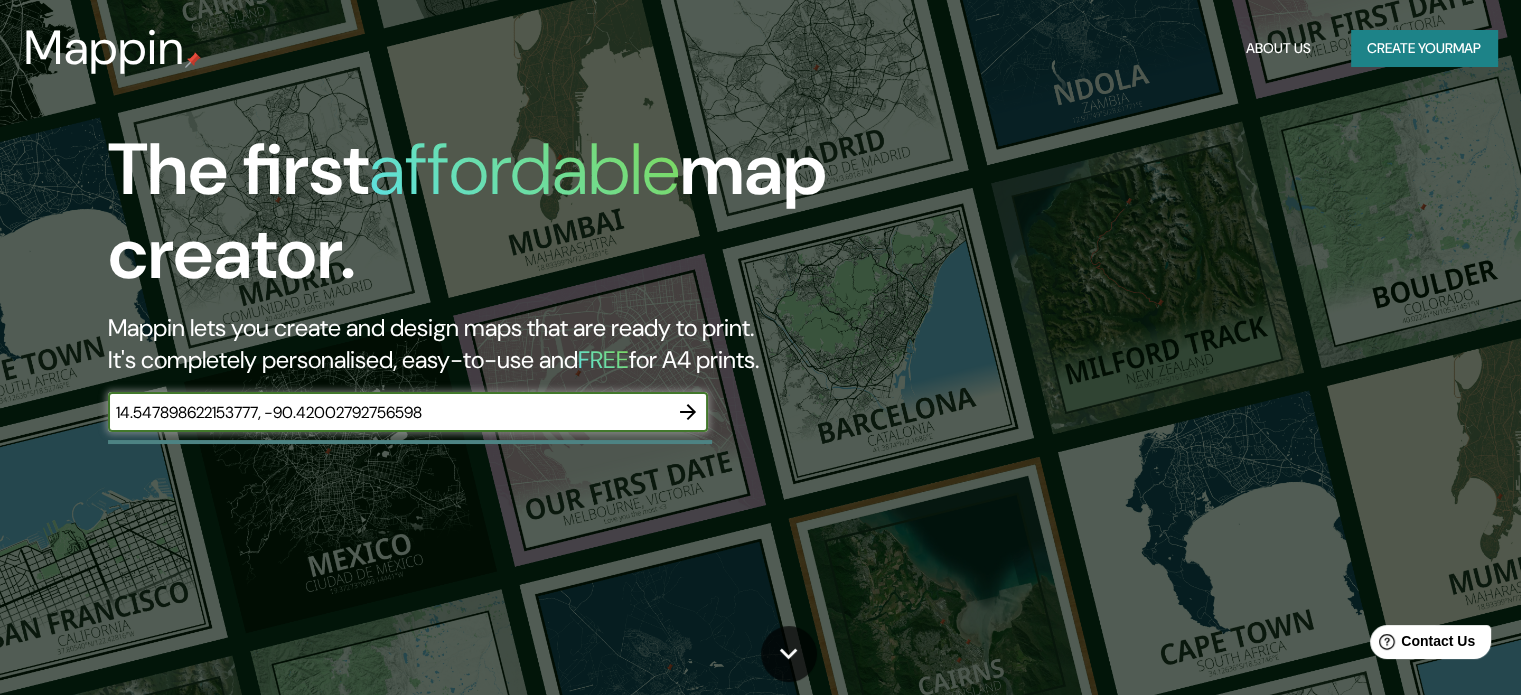 type on "14.547898622153777, -90.42002792756598" 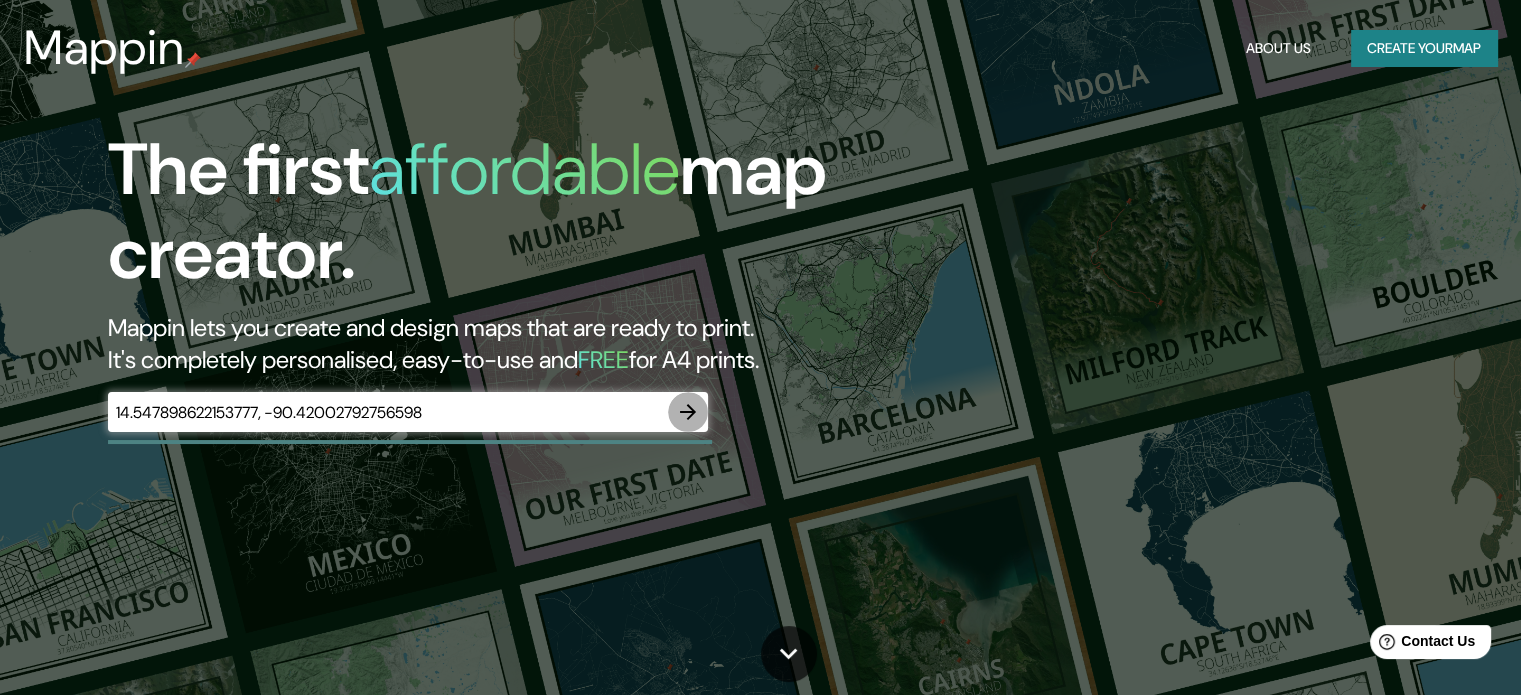 click 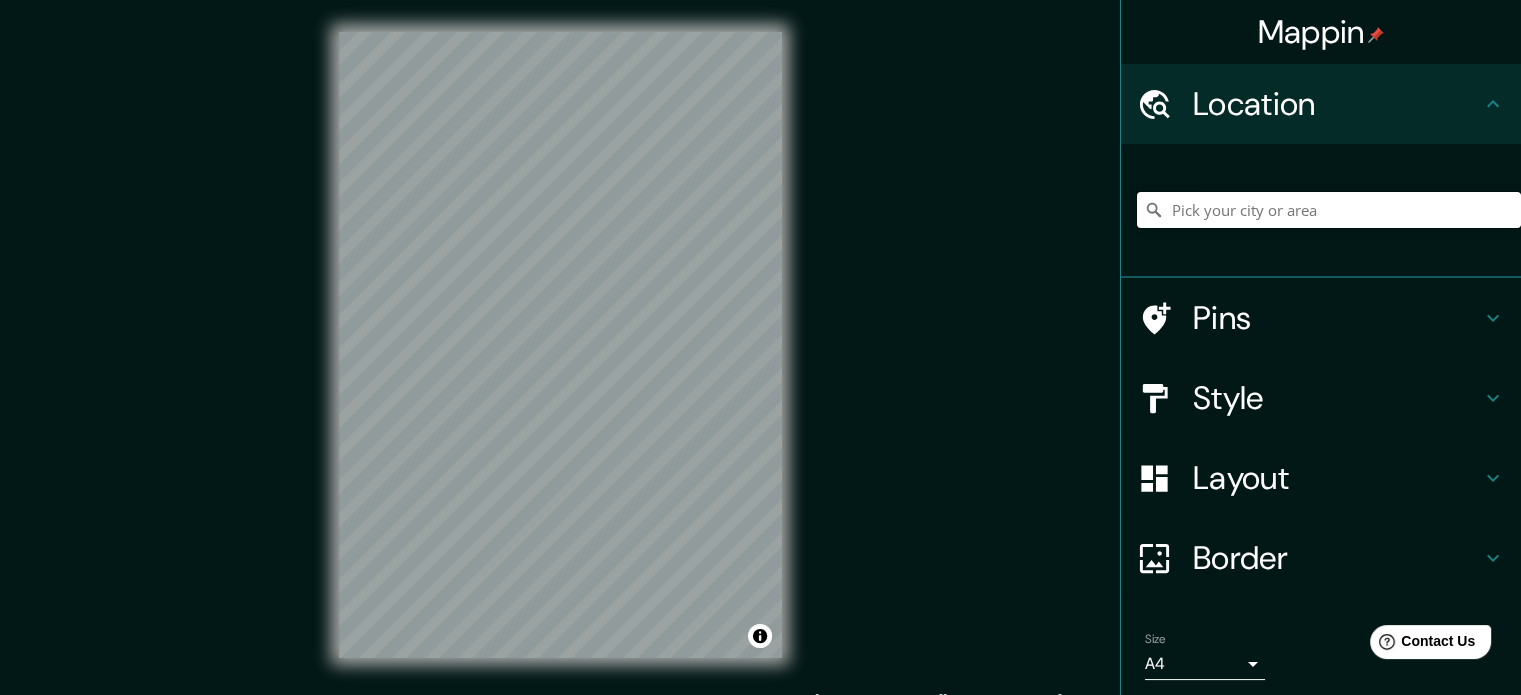 click at bounding box center [1329, 210] 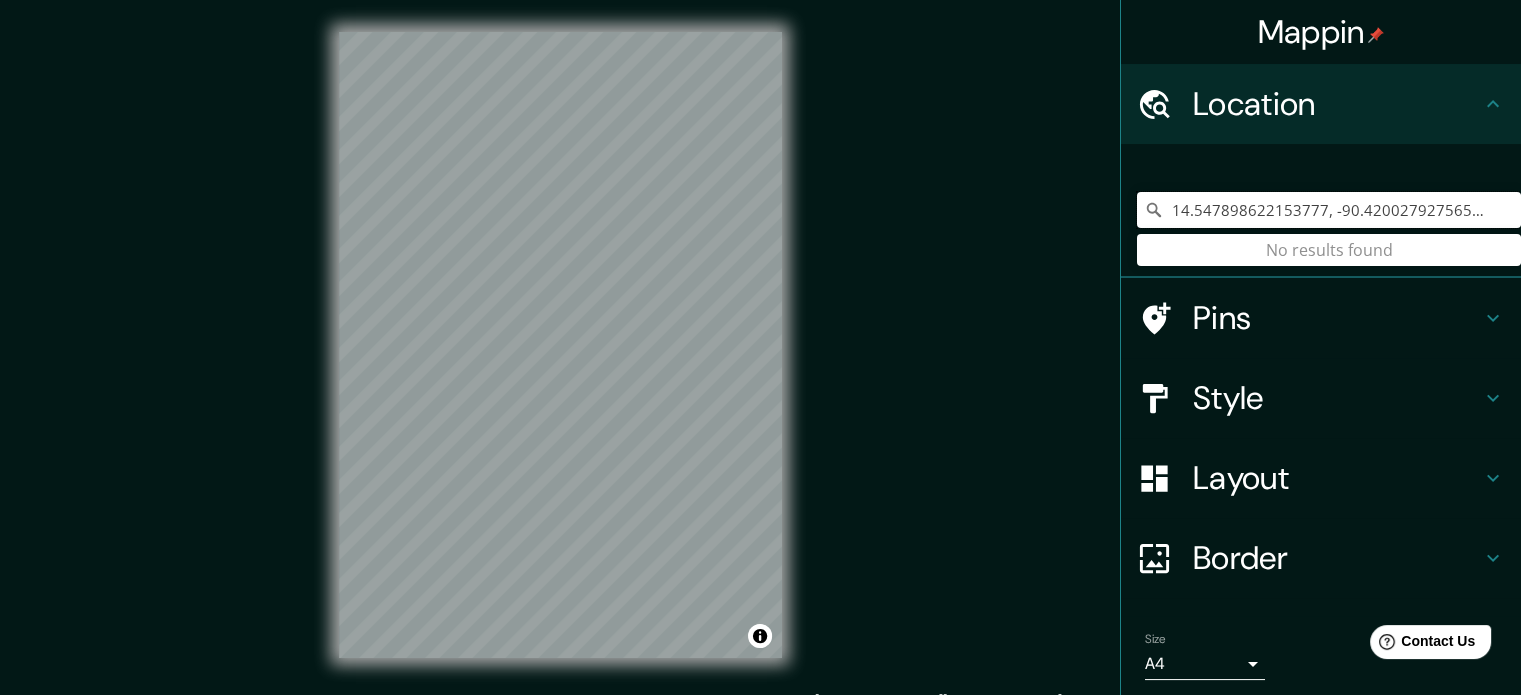 type on "14.547898622153777, -90.42002792756598" 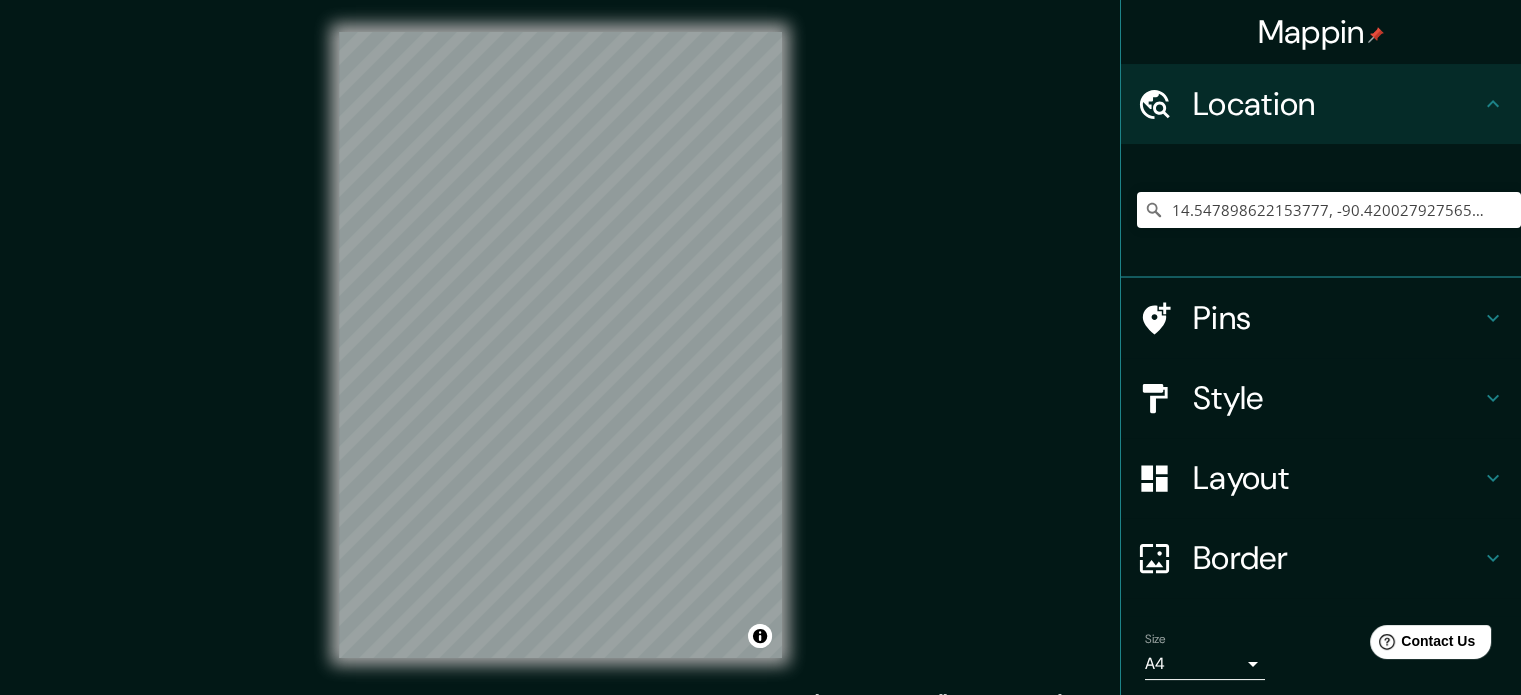click on "Mappin Location [GEOGRAPHIC_DATA] No results found Pins Style Layout Border Choose a border.  Hint : you can make layers of the frame opaque to create some cool effects. None Simple Transparent Fancy Size A4 single Create your map © Mapbox   © OpenStreetMap   Improve this map Any problems, suggestions, or concerns please email    [EMAIL_ADDRESS][DOMAIN_NAME] . . ." at bounding box center (760, 361) 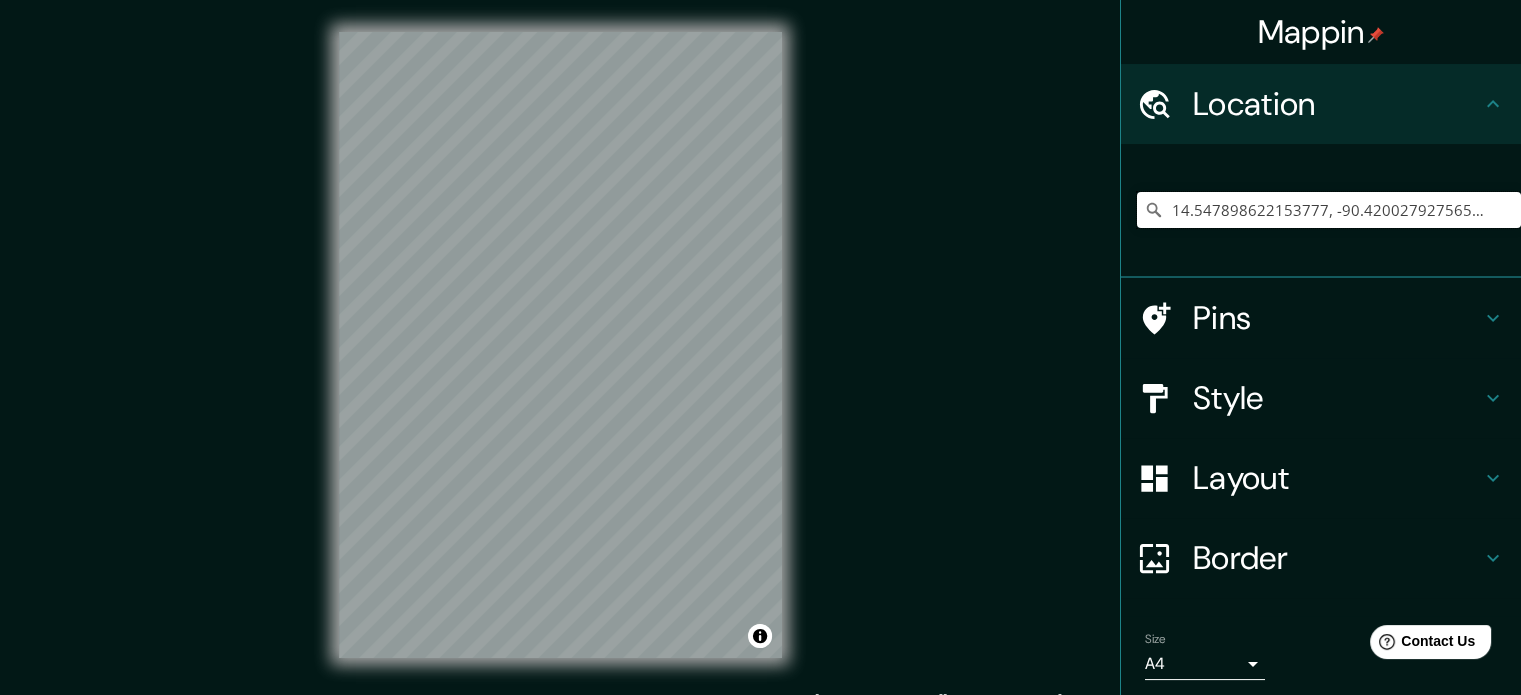 drag, startPoint x: 1464, startPoint y: 204, endPoint x: 1053, endPoint y: 167, distance: 412.66208 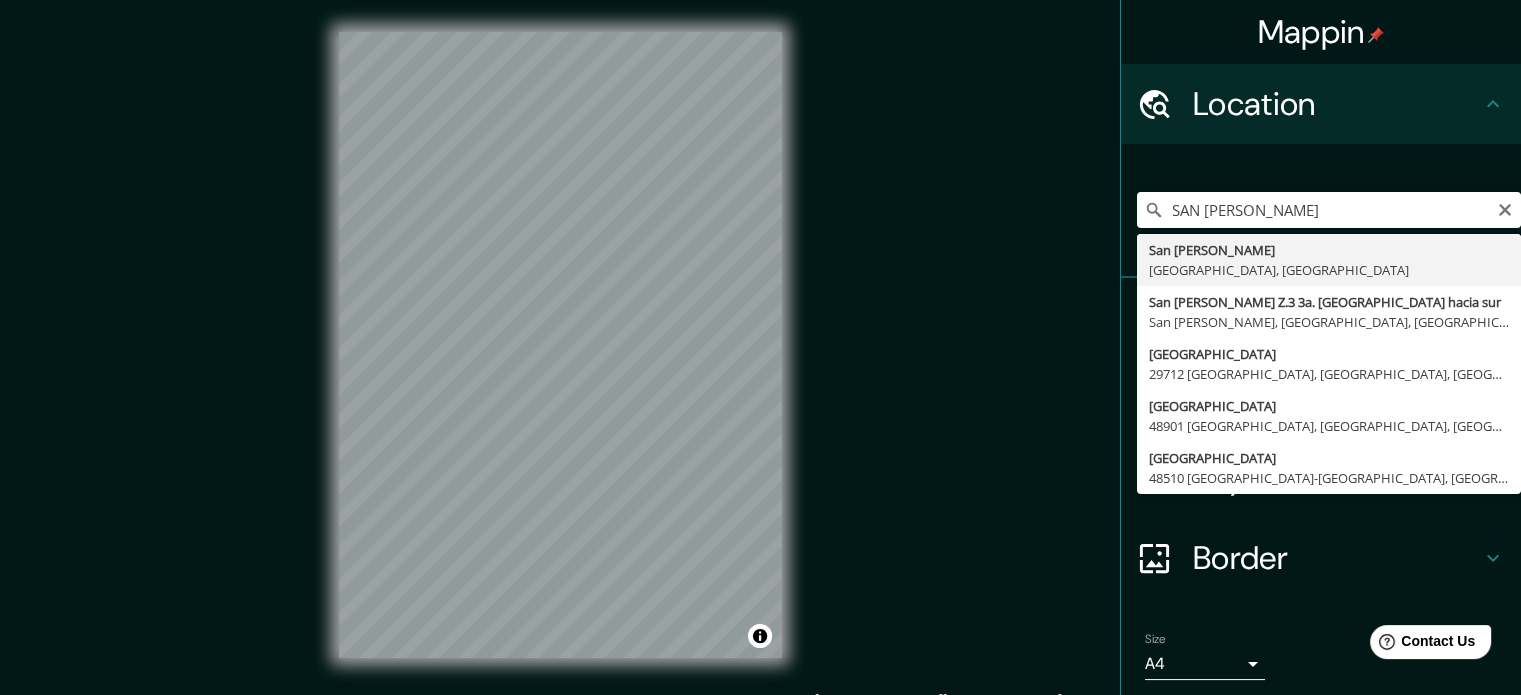 type on "San [PERSON_NAME], [GEOGRAPHIC_DATA], [GEOGRAPHIC_DATA]" 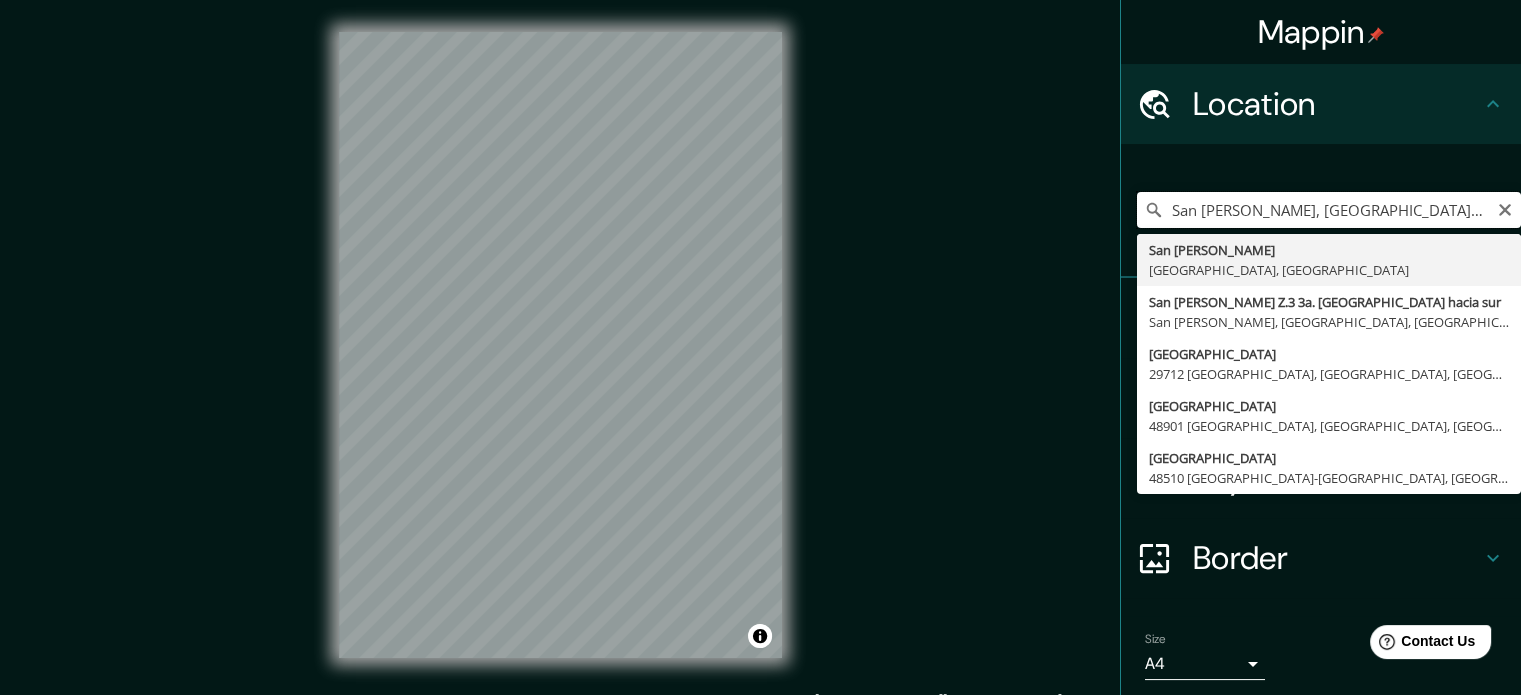 scroll, scrollTop: 0, scrollLeft: 0, axis: both 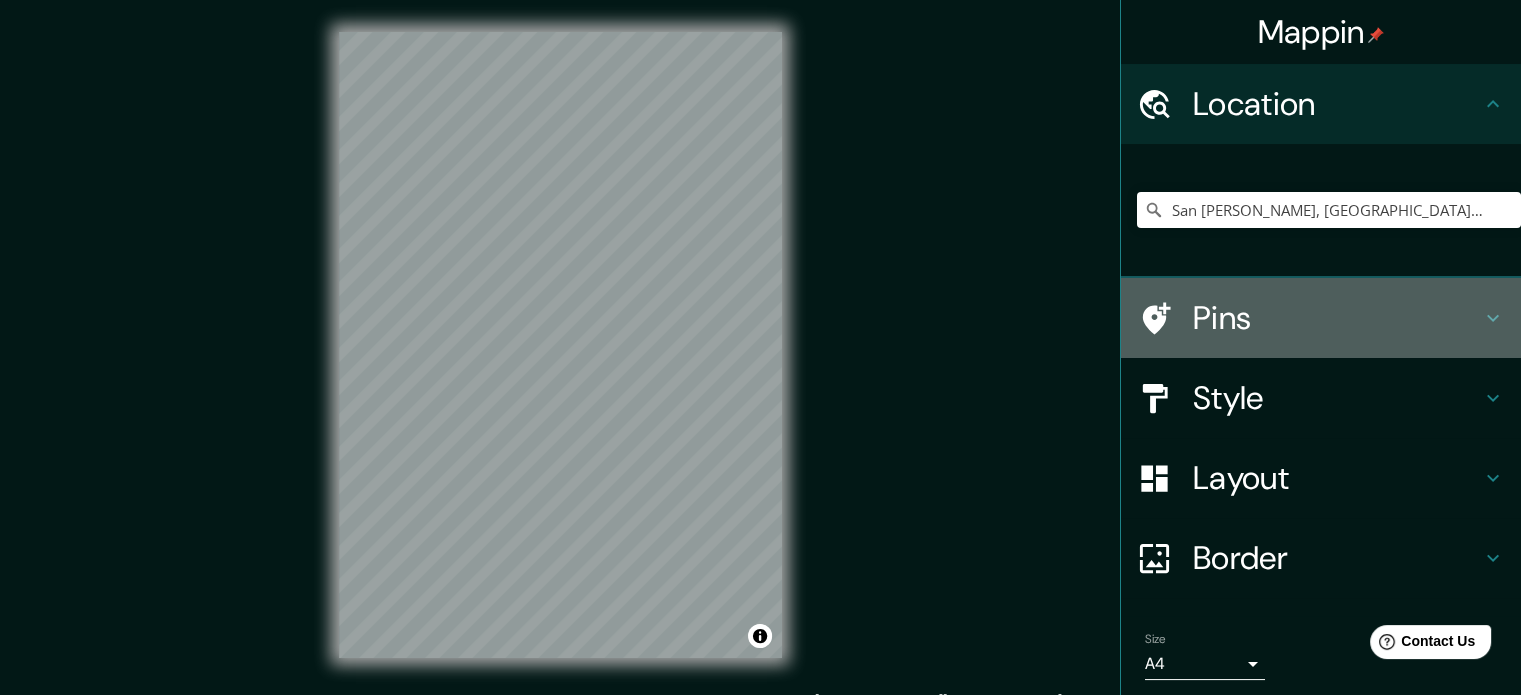 click 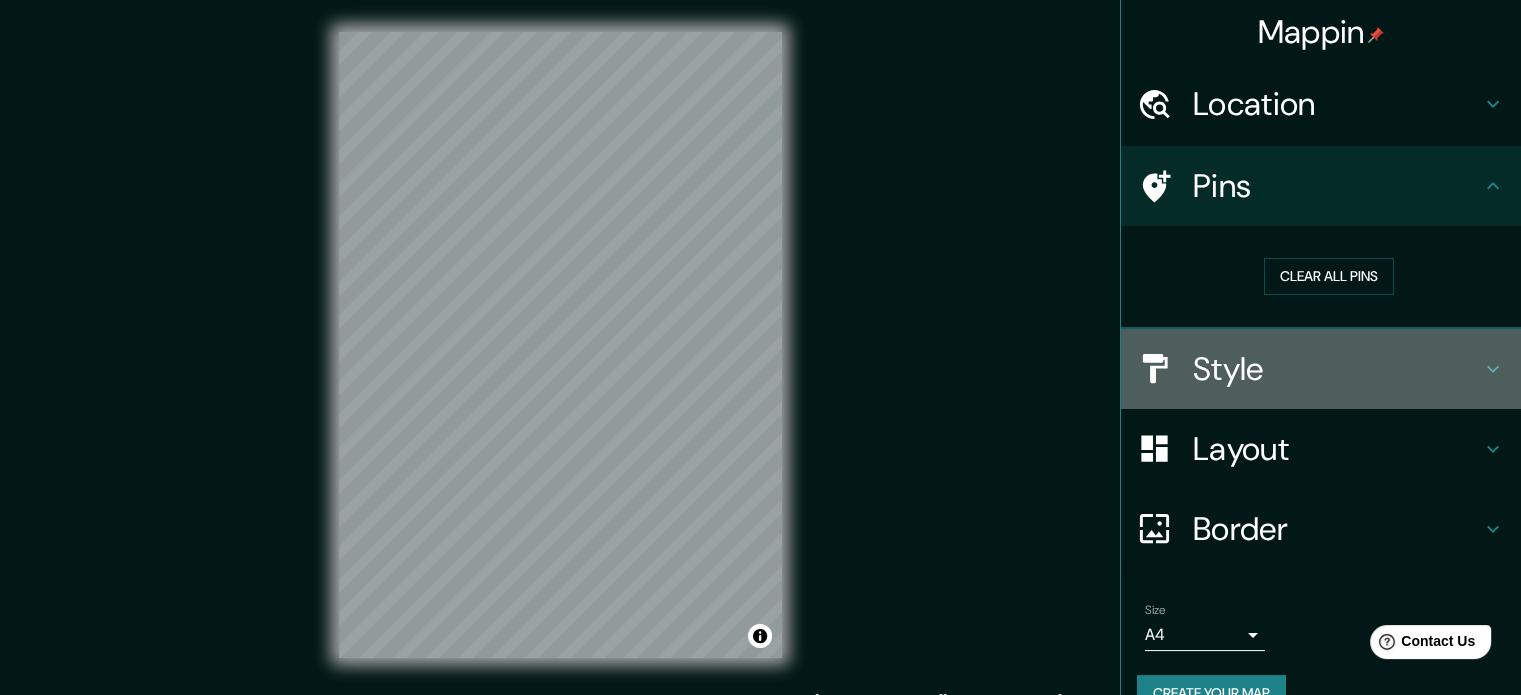 click 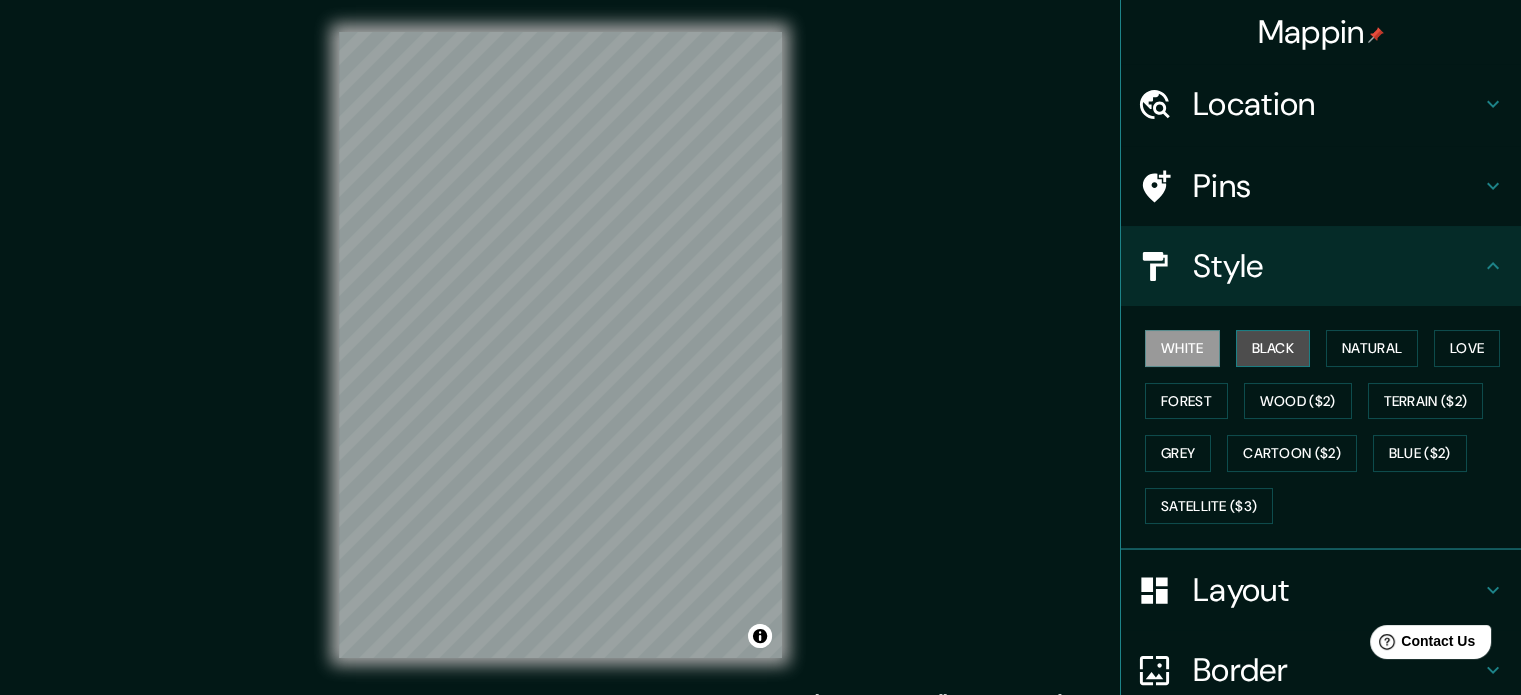 click on "Black" at bounding box center [1273, 348] 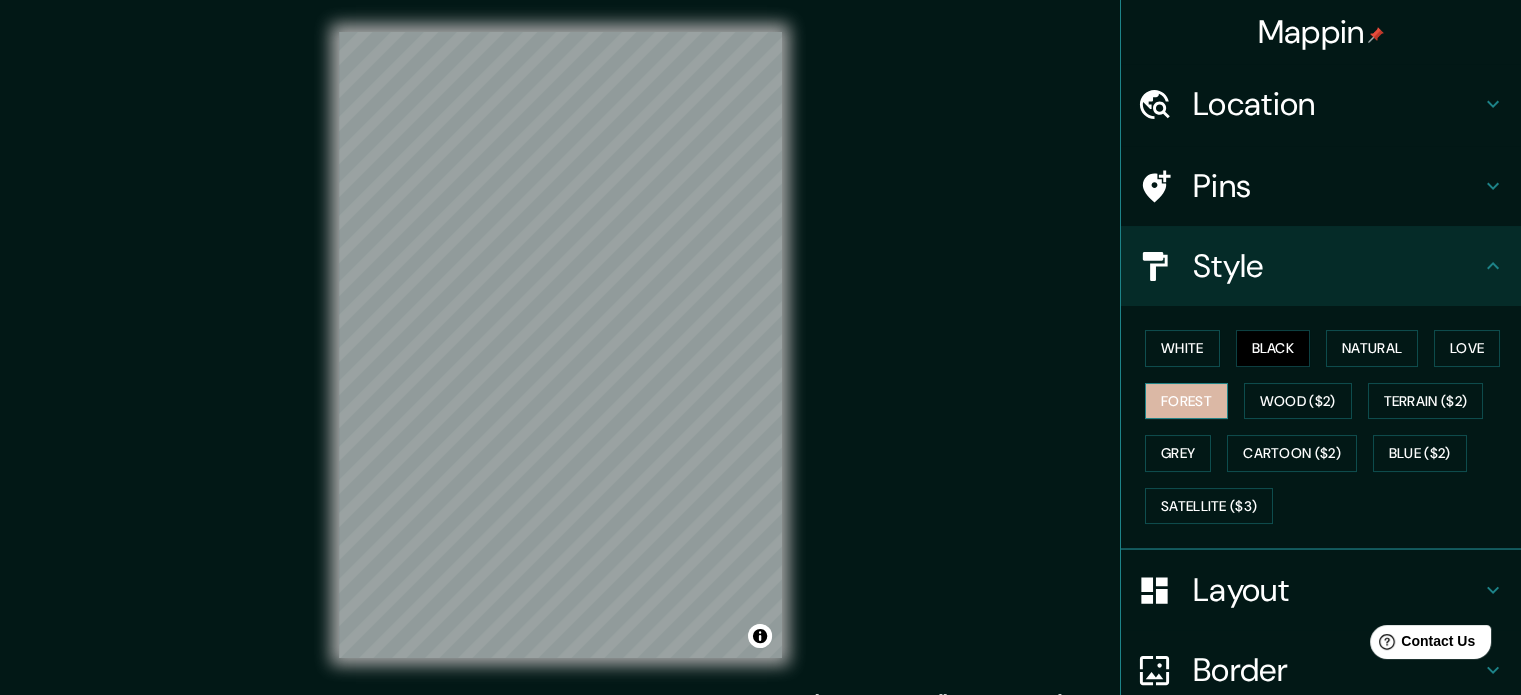 click on "Forest" at bounding box center [1186, 401] 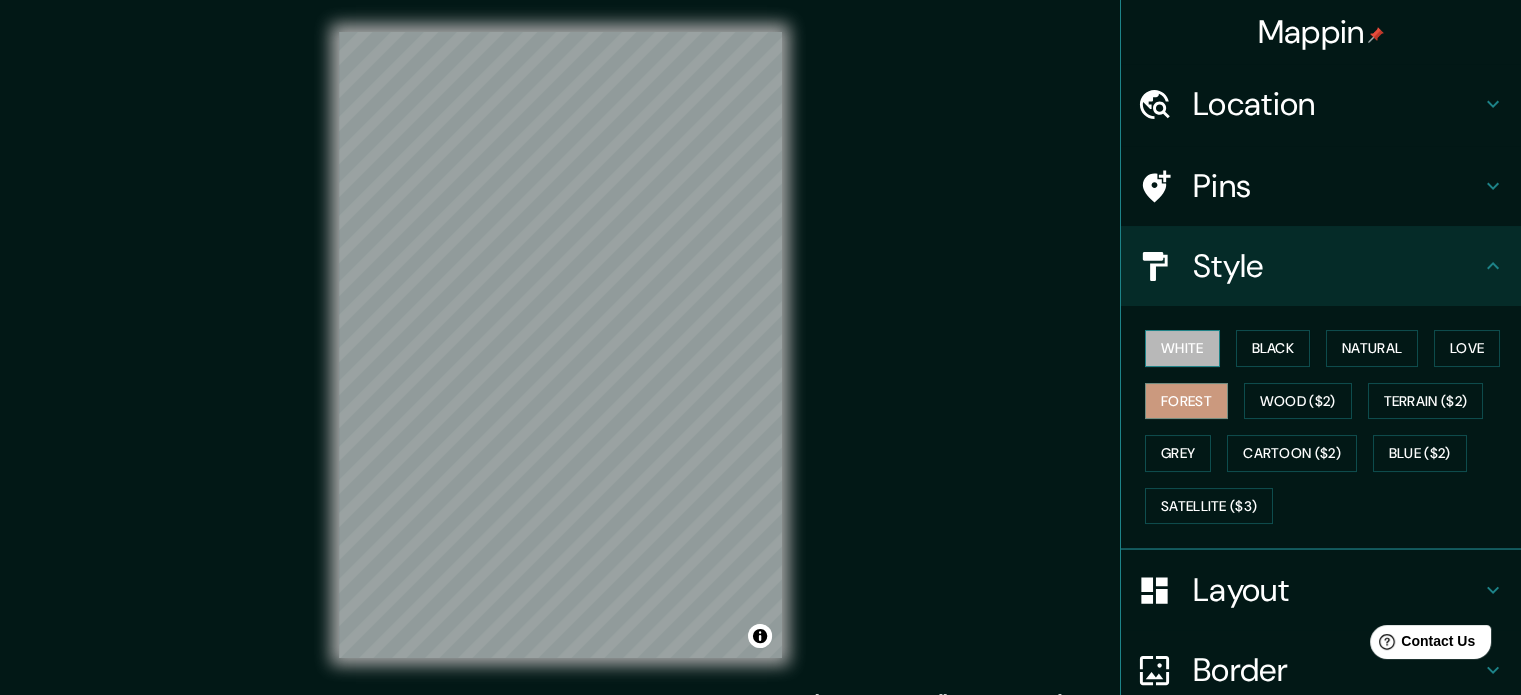 click on "White" at bounding box center (1182, 348) 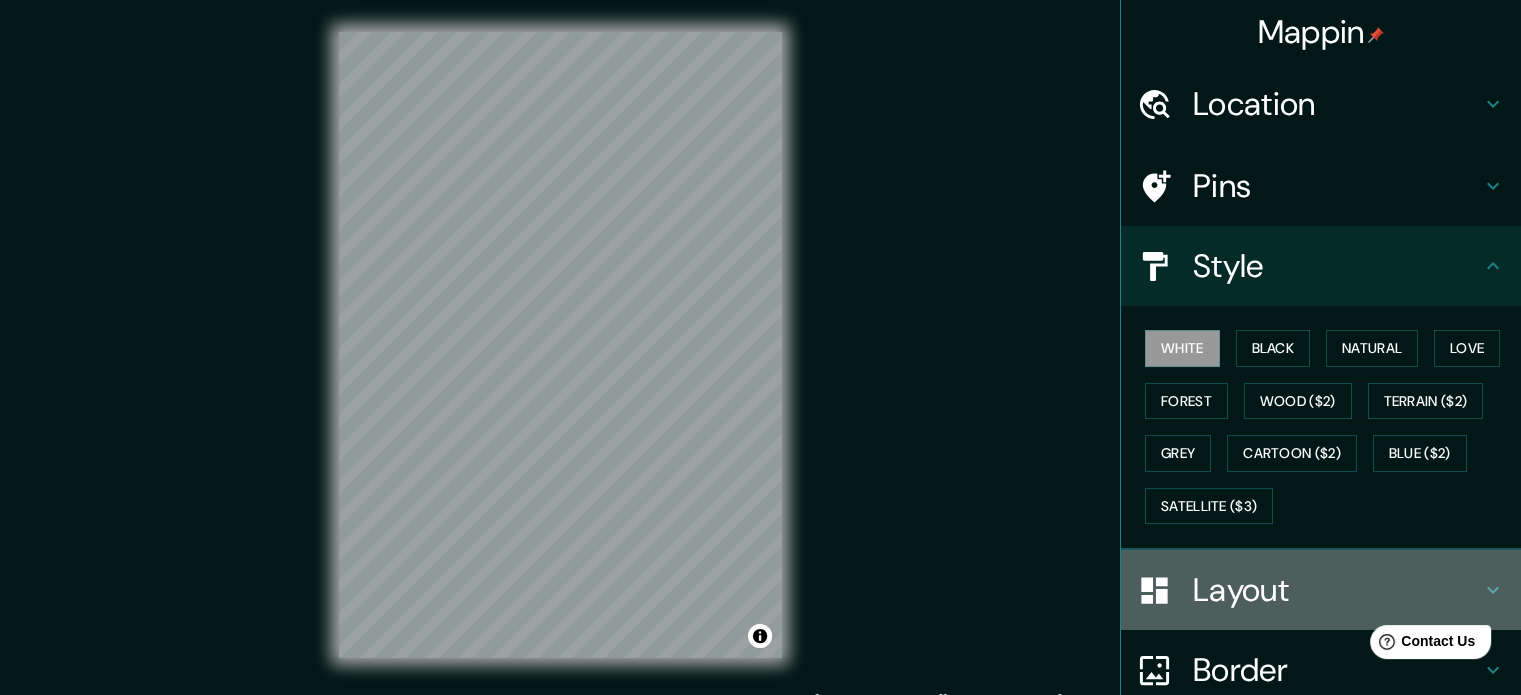 click on "Layout" at bounding box center [1337, 590] 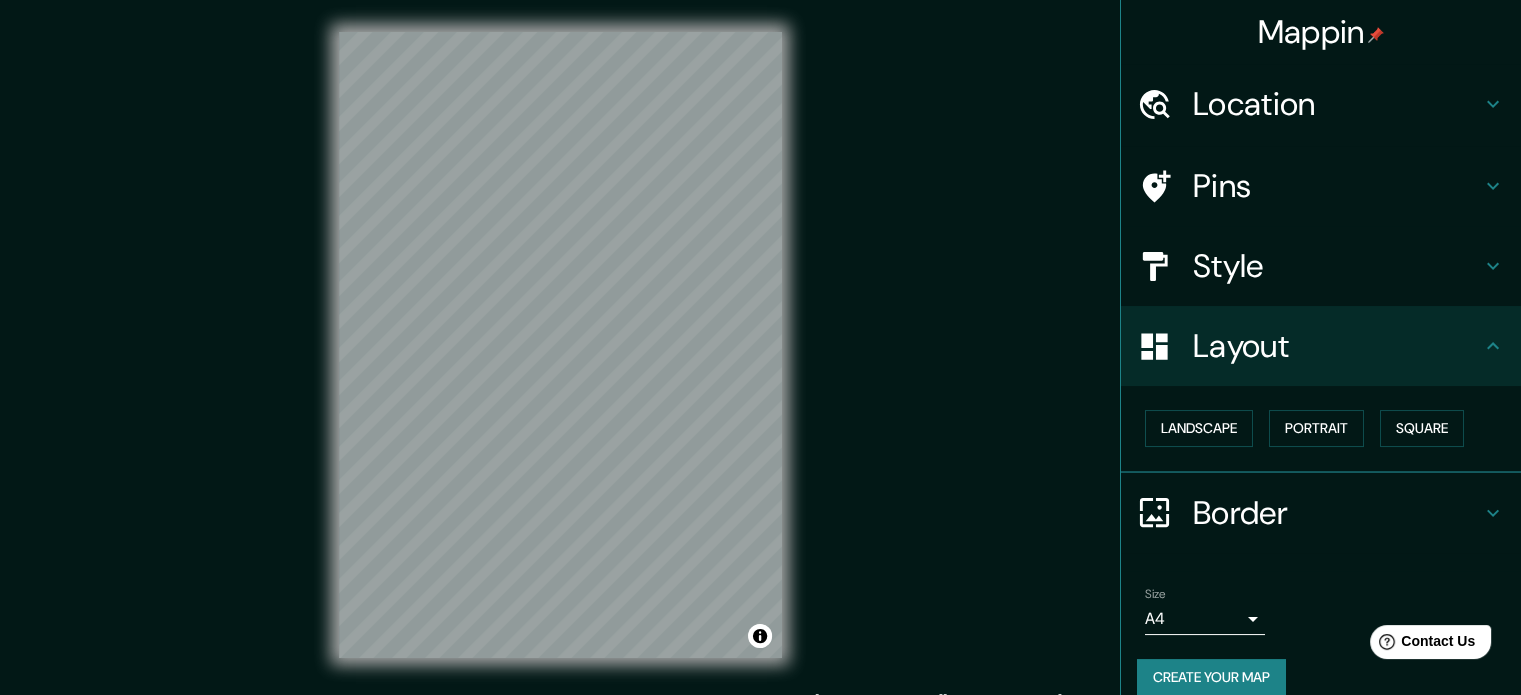 scroll, scrollTop: 22, scrollLeft: 0, axis: vertical 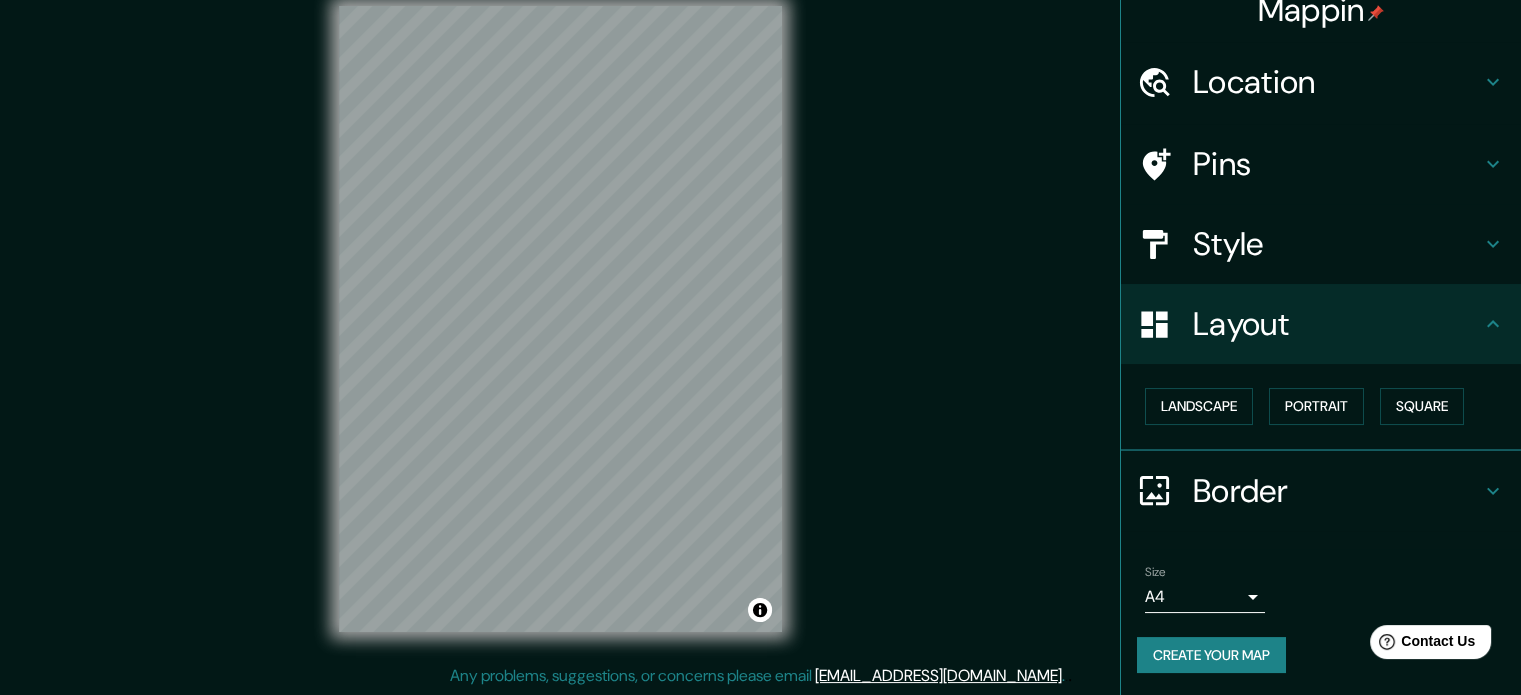 click on "Border" at bounding box center [1337, 491] 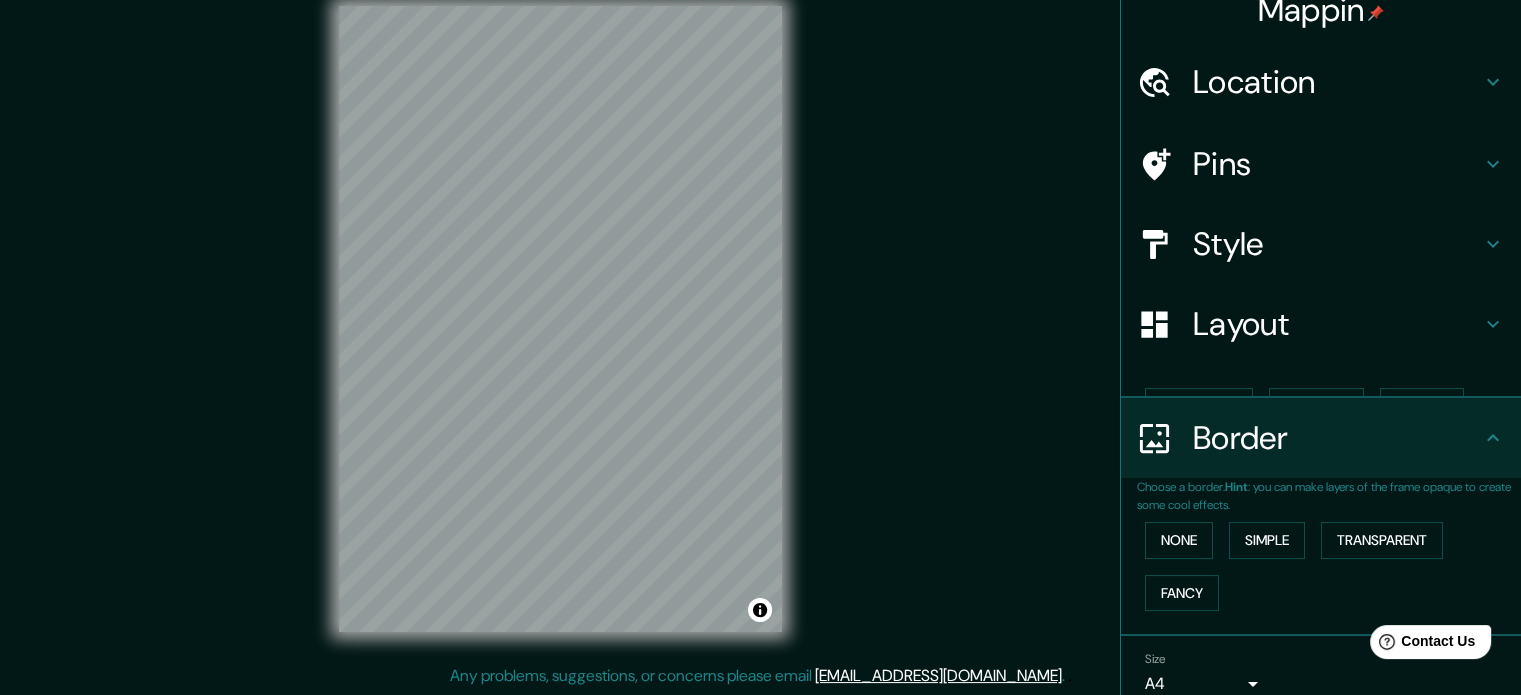 scroll, scrollTop: 0, scrollLeft: 0, axis: both 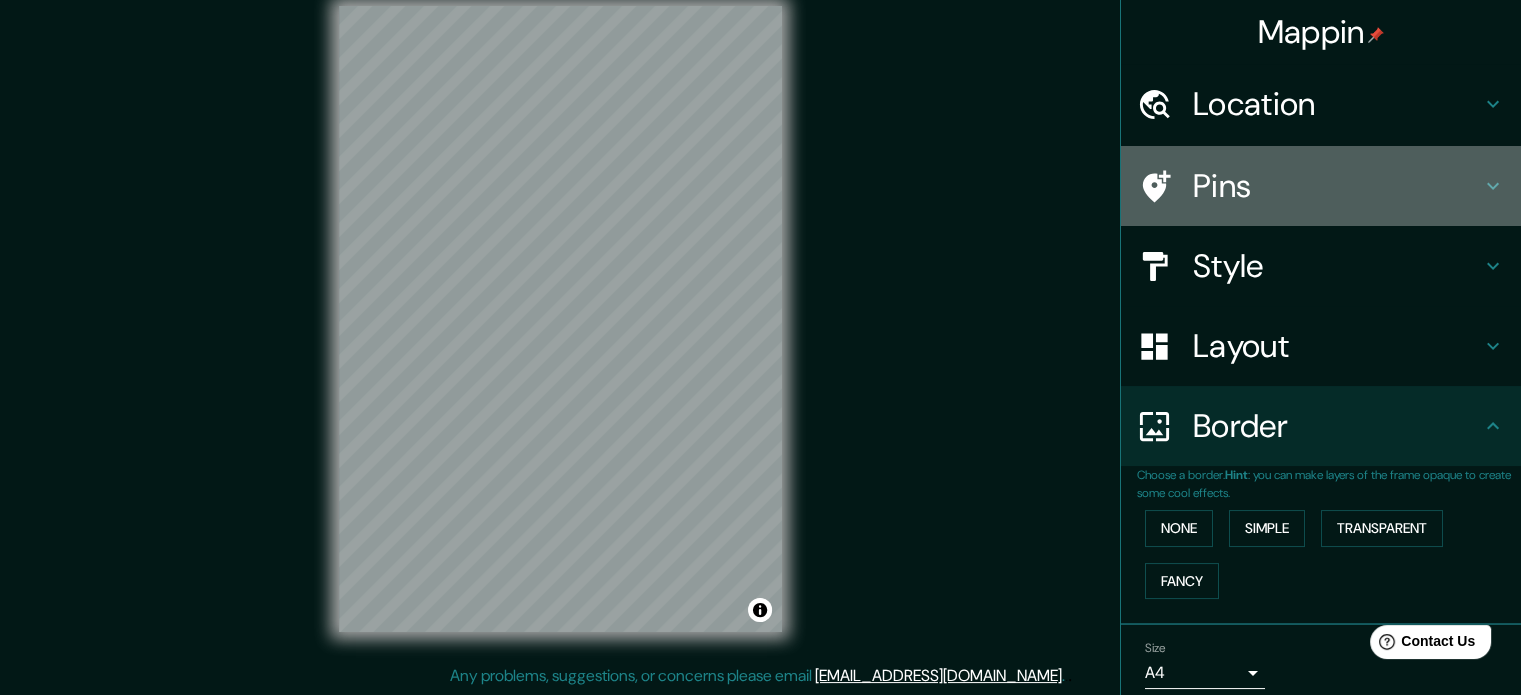 click on "Pins" at bounding box center [1337, 186] 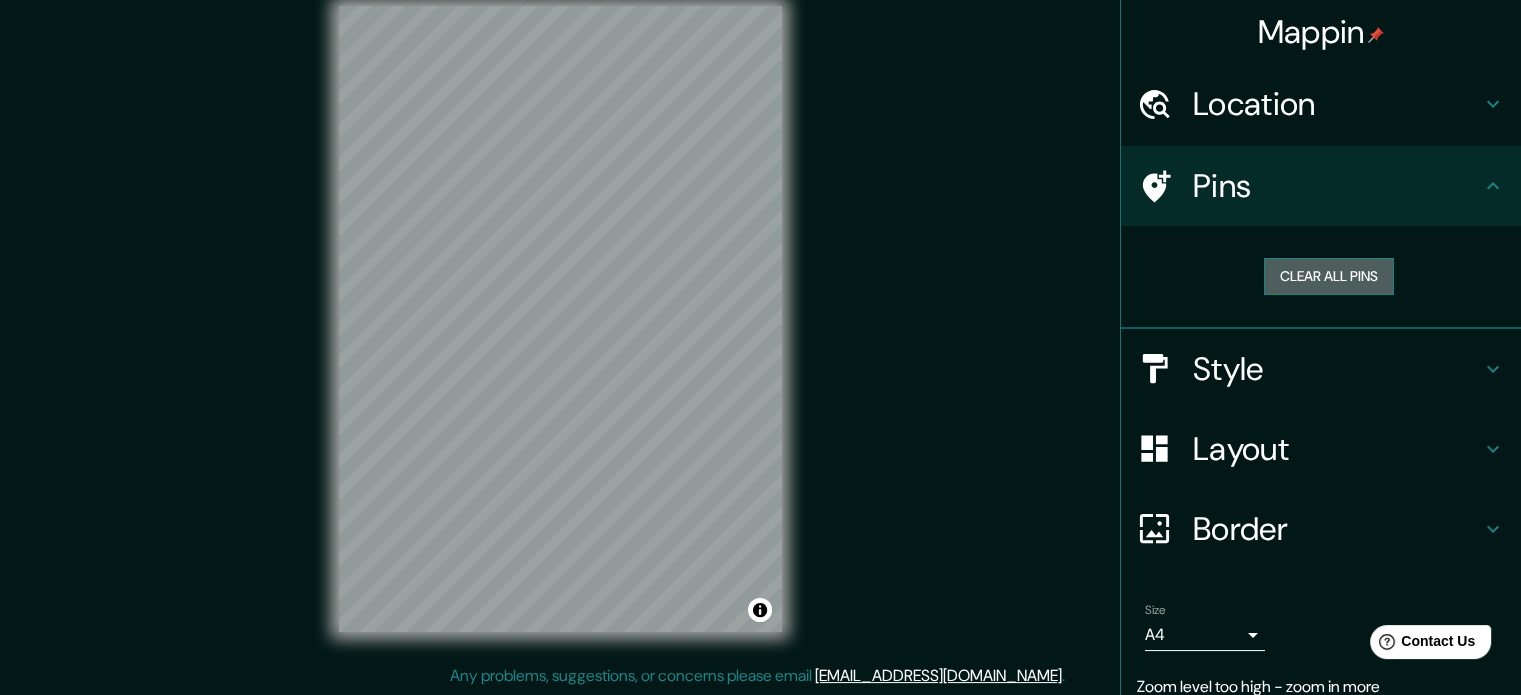 click on "Clear all pins" at bounding box center (1329, 276) 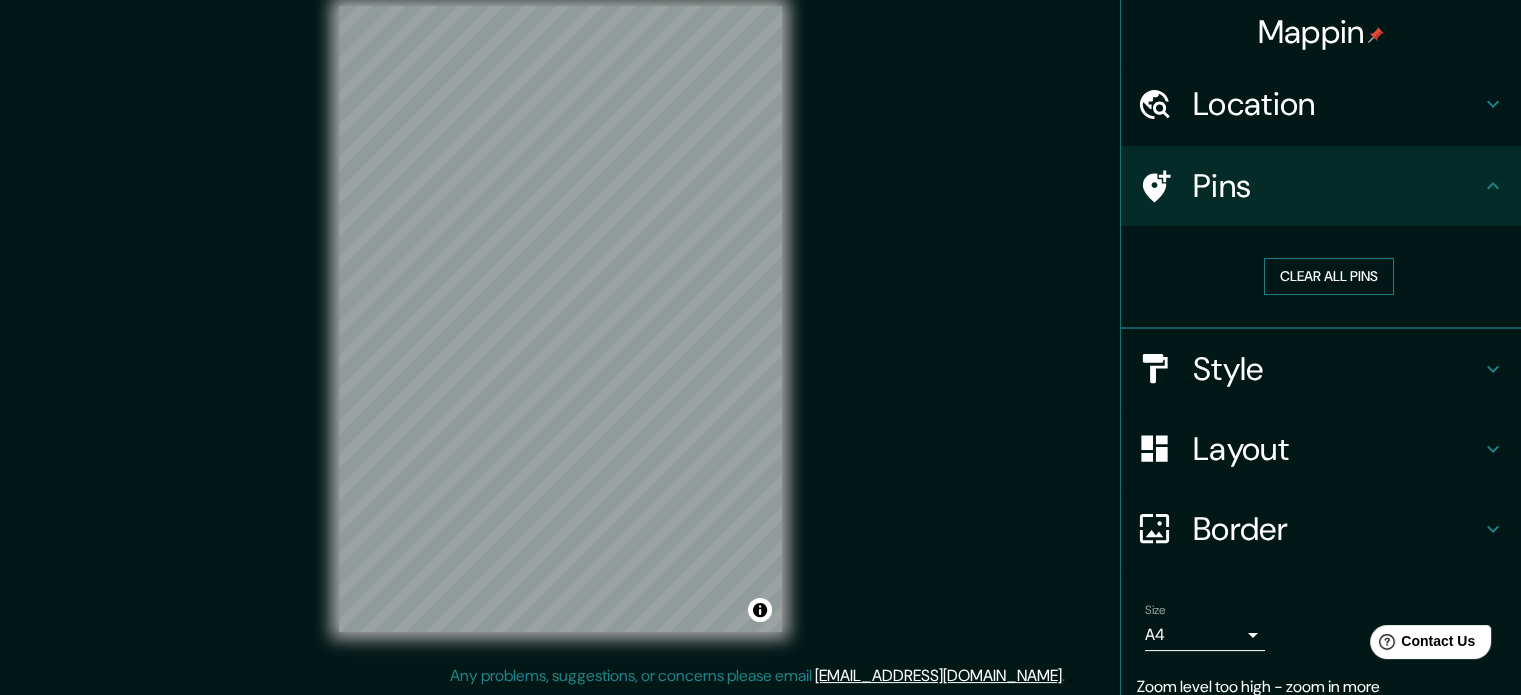 click on "Clear all pins" at bounding box center [1329, 276] 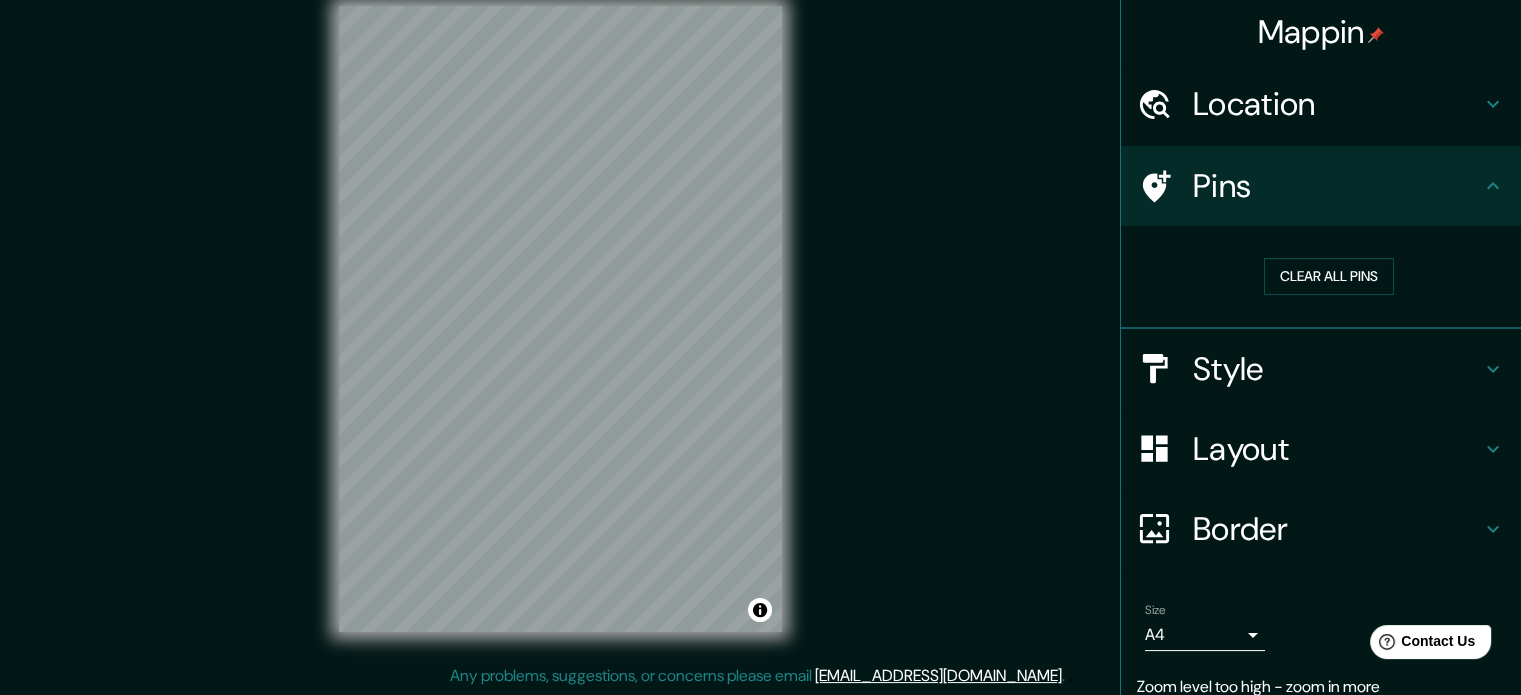 click on "Location" at bounding box center [1337, 104] 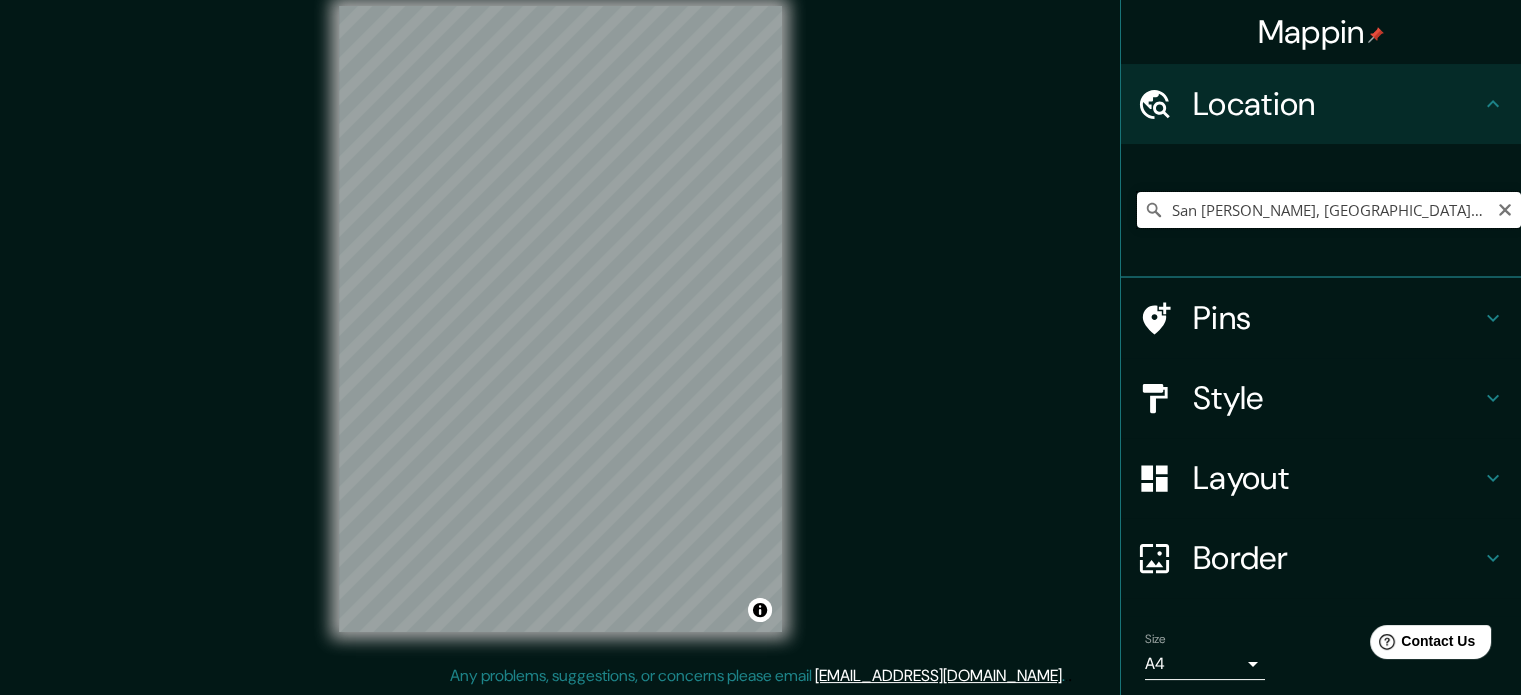 click on "San [PERSON_NAME], [GEOGRAPHIC_DATA], [GEOGRAPHIC_DATA]" at bounding box center [1329, 210] 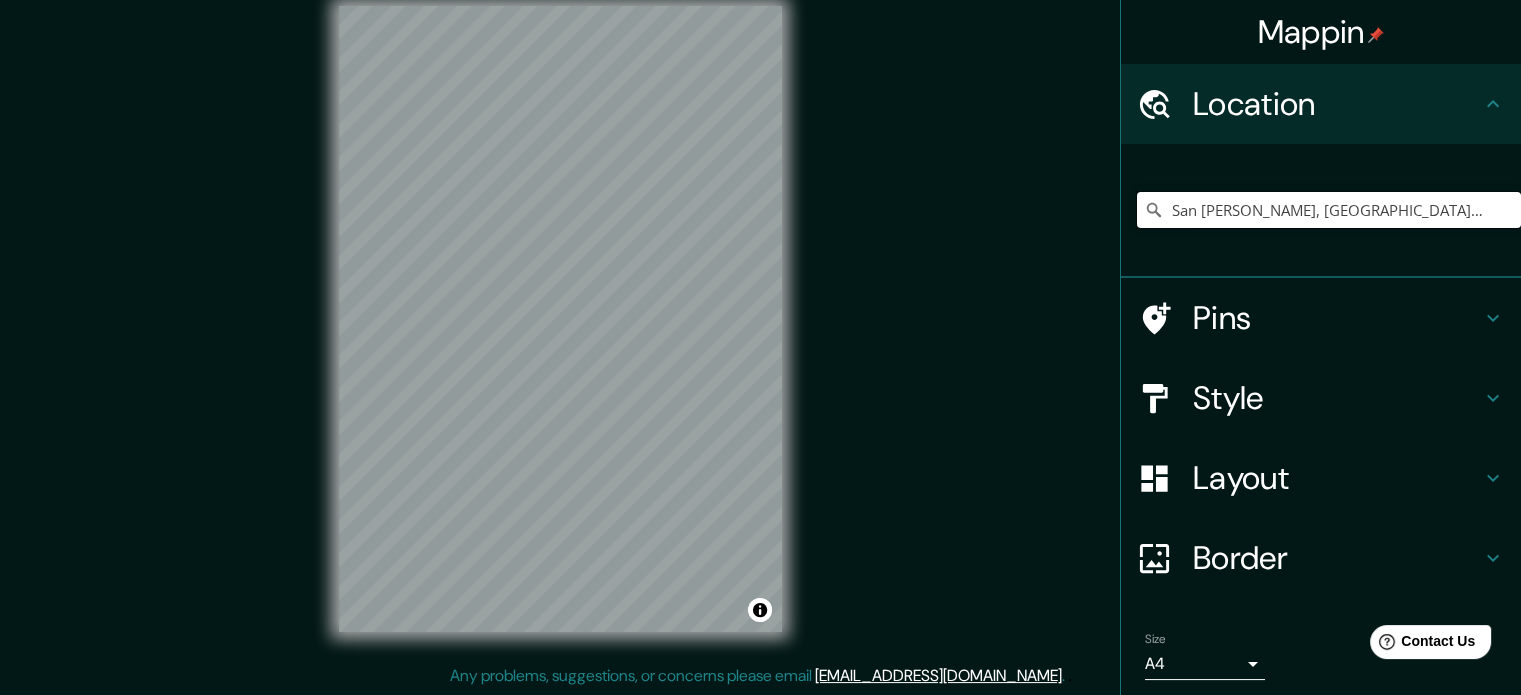 scroll, scrollTop: 0, scrollLeft: 88, axis: horizontal 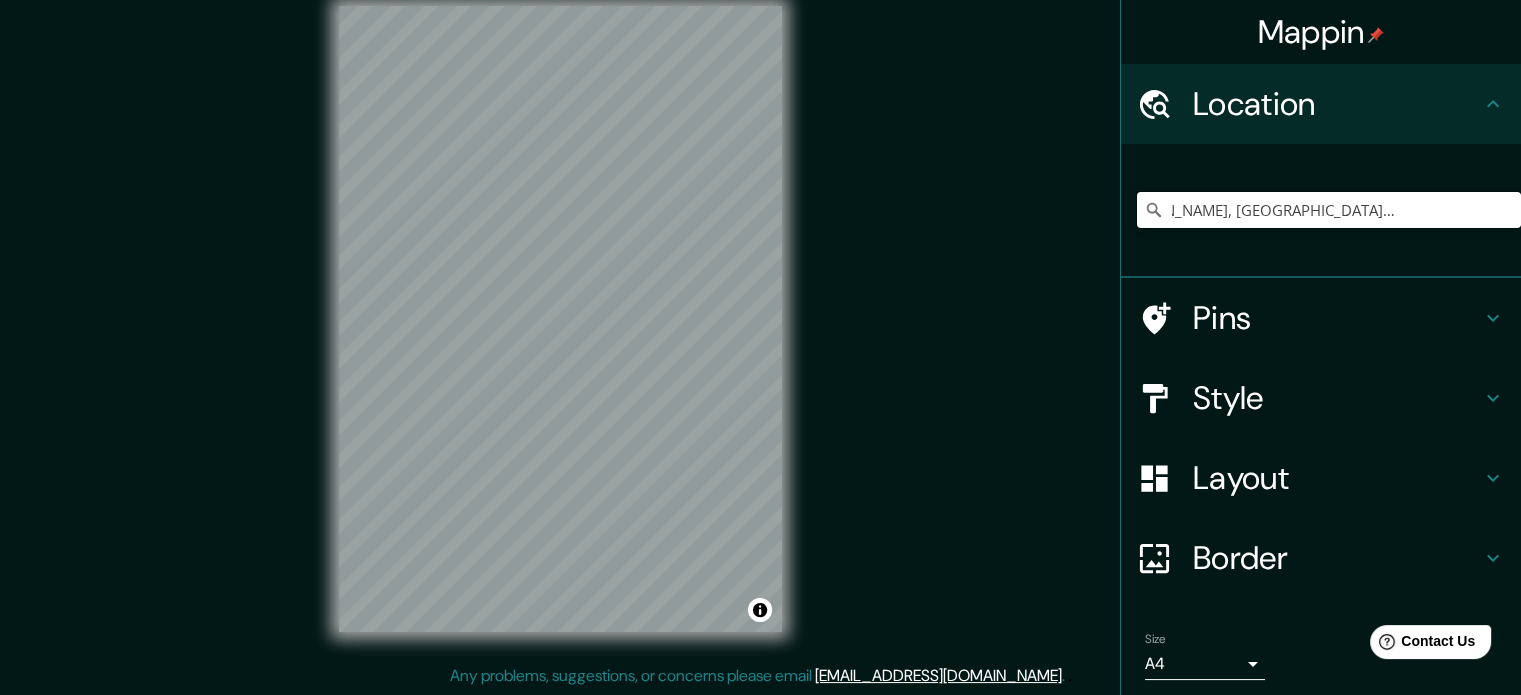 drag, startPoint x: 1148, startPoint y: 193, endPoint x: 1535, endPoint y: 155, distance: 388.86115 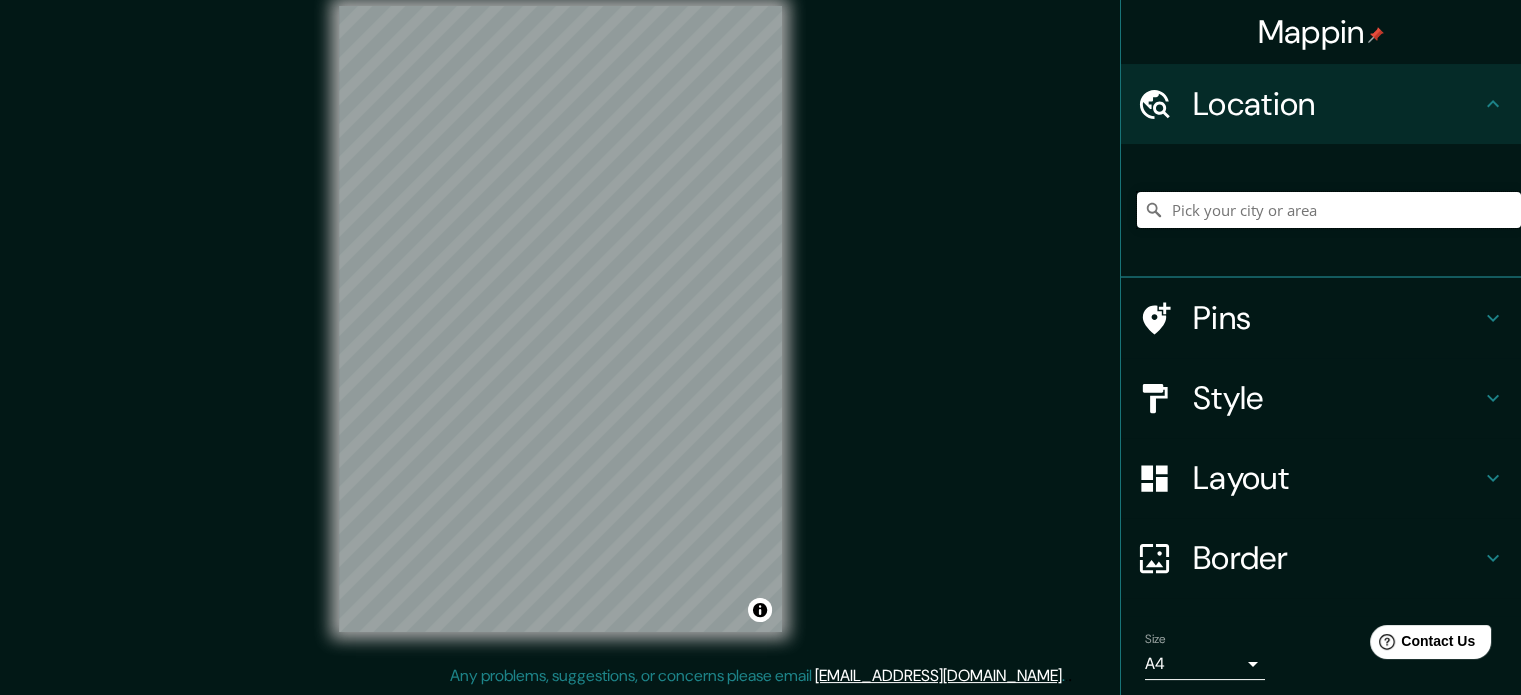 scroll, scrollTop: 0, scrollLeft: 0, axis: both 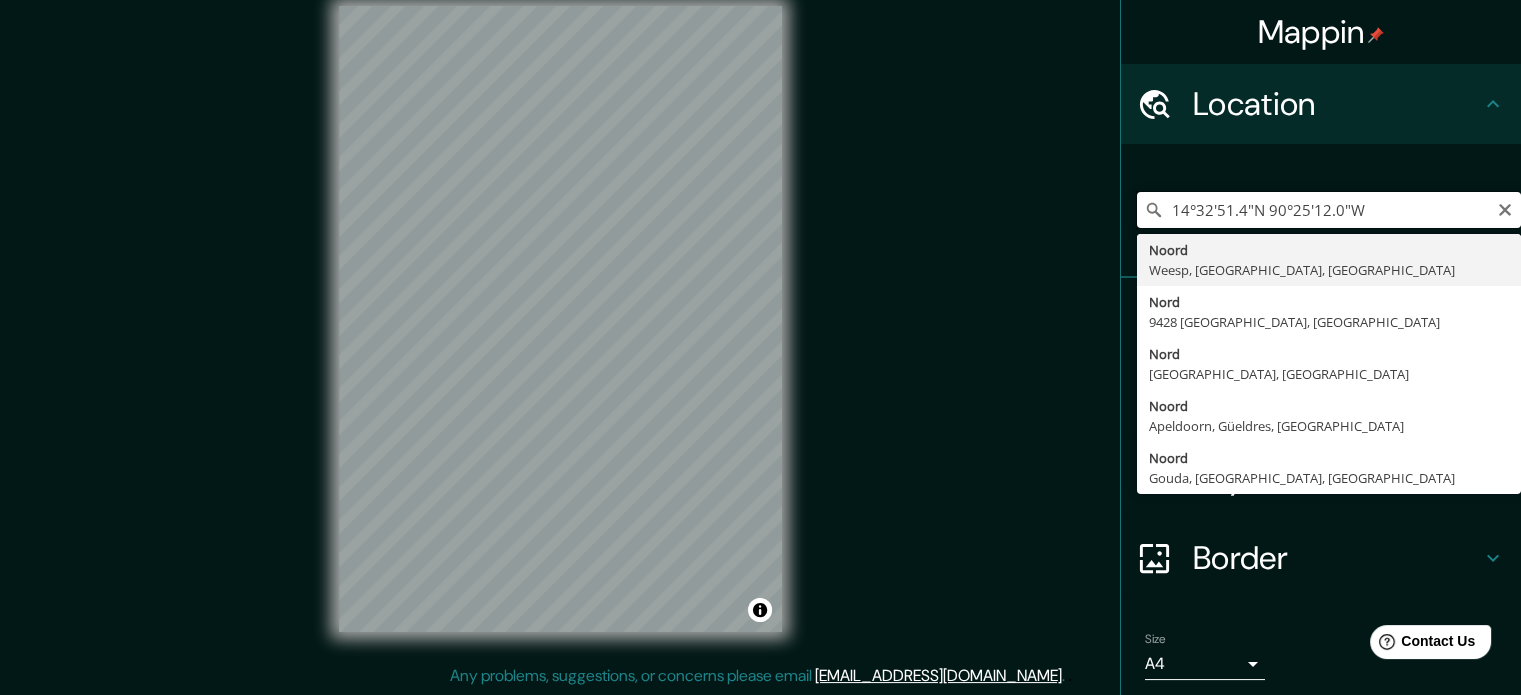type on "Noord, [GEOGRAPHIC_DATA], [GEOGRAPHIC_DATA], [GEOGRAPHIC_DATA]" 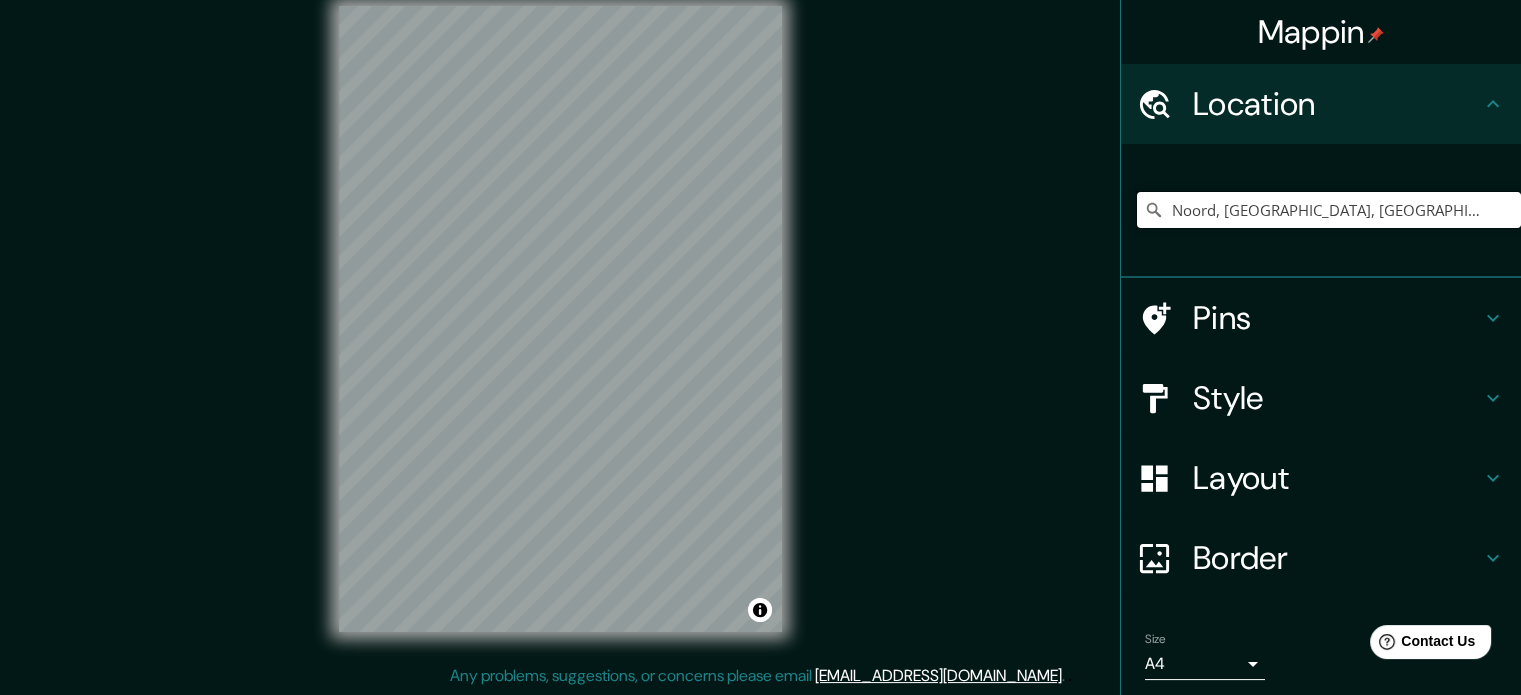 drag, startPoint x: 1156, startPoint y: 206, endPoint x: 1535, endPoint y: 143, distance: 384.20047 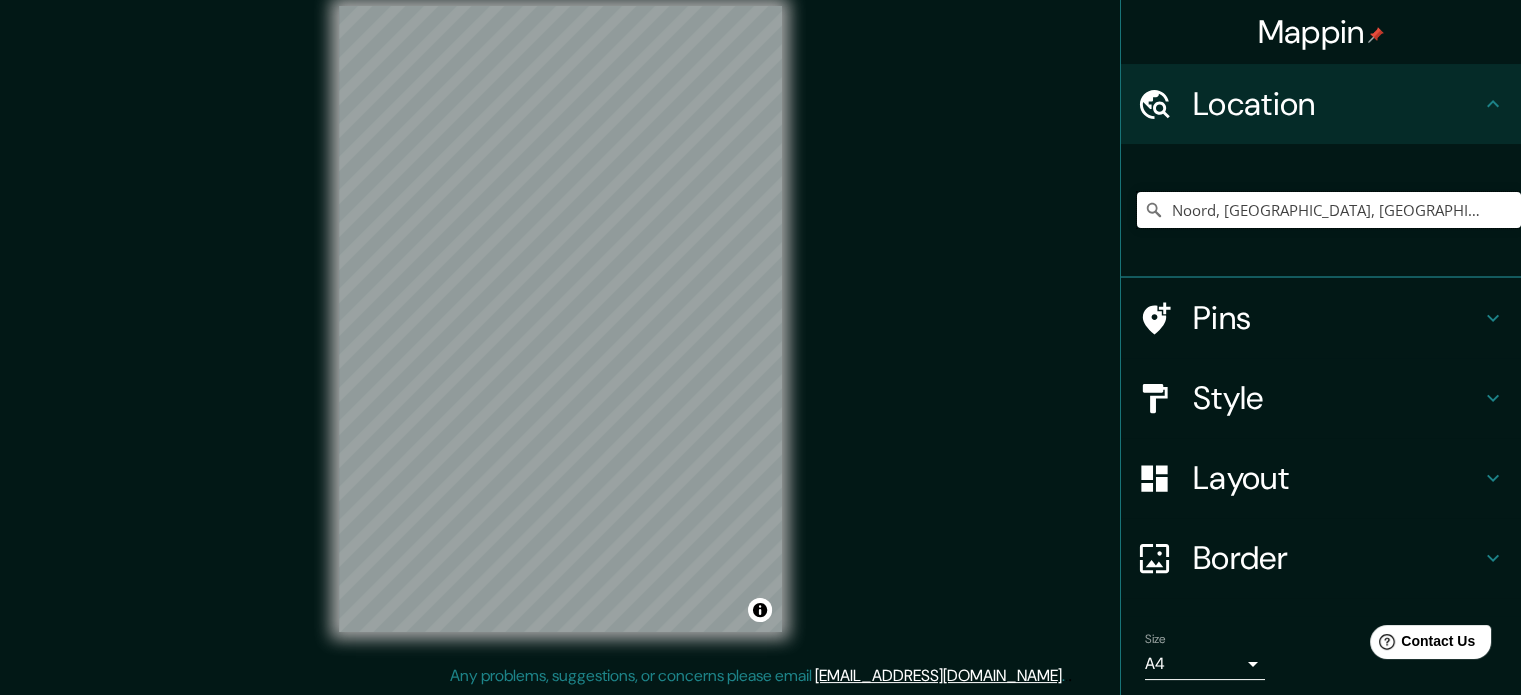 click on "Mappin Location [GEOGRAPHIC_DATA], [GEOGRAPHIC_DATA], [GEOGRAPHIC_DATA], [GEOGRAPHIC_DATA], [GEOGRAPHIC_DATA], [GEOGRAPHIC_DATA]  9428 [GEOGRAPHIC_DATA], [GEOGRAPHIC_DATA], [GEOGRAPHIC_DATA] [GEOGRAPHIC_DATA], [GEOGRAPHIC_DATA], [GEOGRAPHIC_DATA], [GEOGRAPHIC_DATA], [GEOGRAPHIC_DATA] Pins Style Layout Border Choose a border.  Hint : you can make layers of the frame opaque to create some cool effects. None Simple Transparent Fancy Size A4 single Zoom level too high - zoom in more Create your map © Mapbox   © OpenStreetMap   Improve this map Any problems, suggestions, or concerns please email    [EMAIL_ADDRESS][DOMAIN_NAME] . . ." at bounding box center [760, 321] 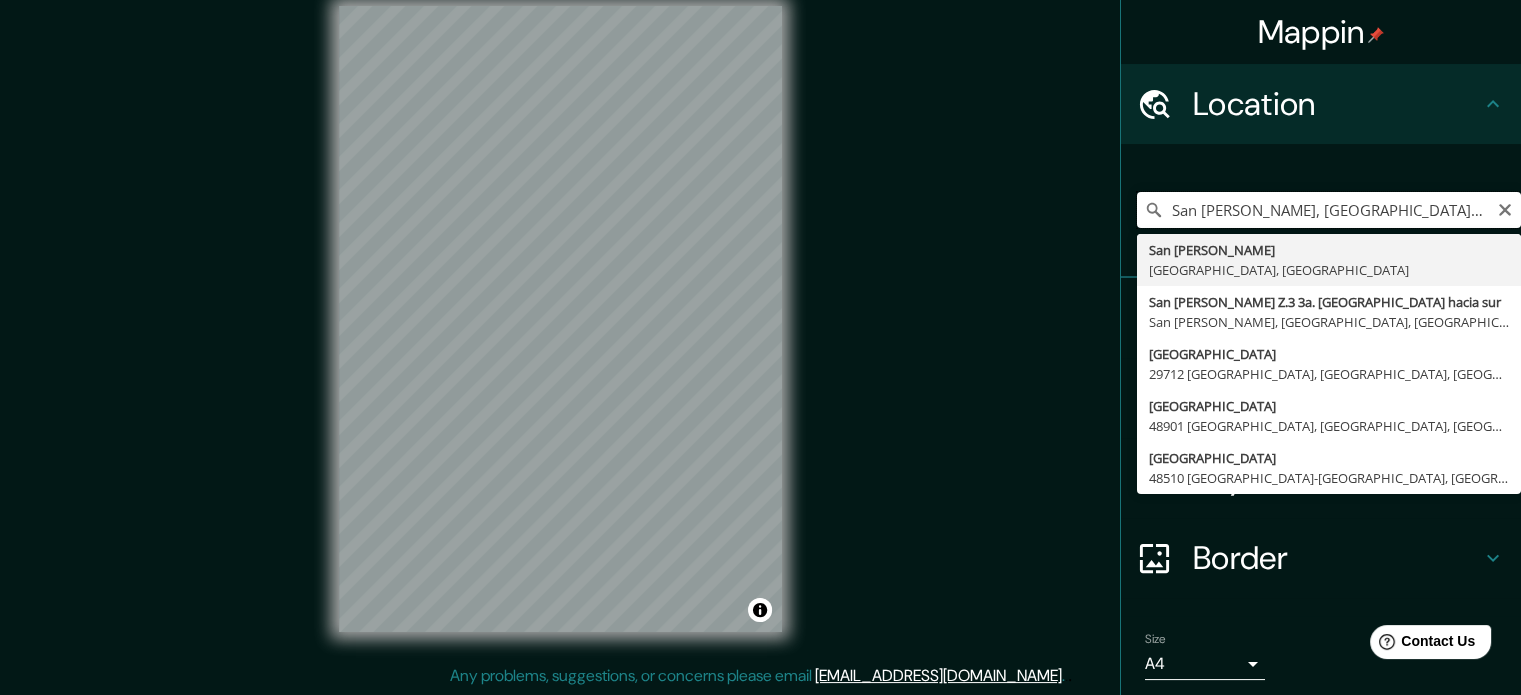 scroll, scrollTop: 0, scrollLeft: 0, axis: both 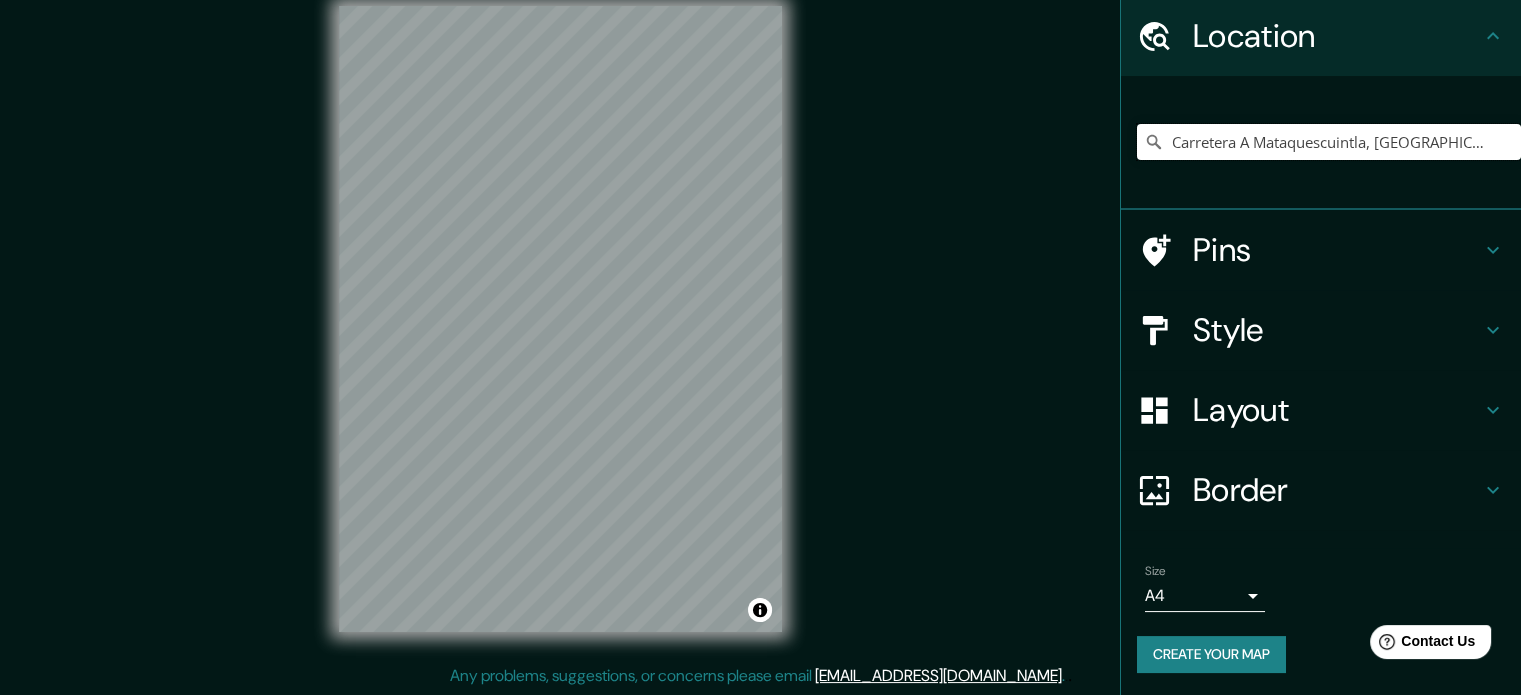 type on "Carretera A Mataquescuintla, [GEOGRAPHIC_DATA][PERSON_NAME], [GEOGRAPHIC_DATA], [GEOGRAPHIC_DATA]" 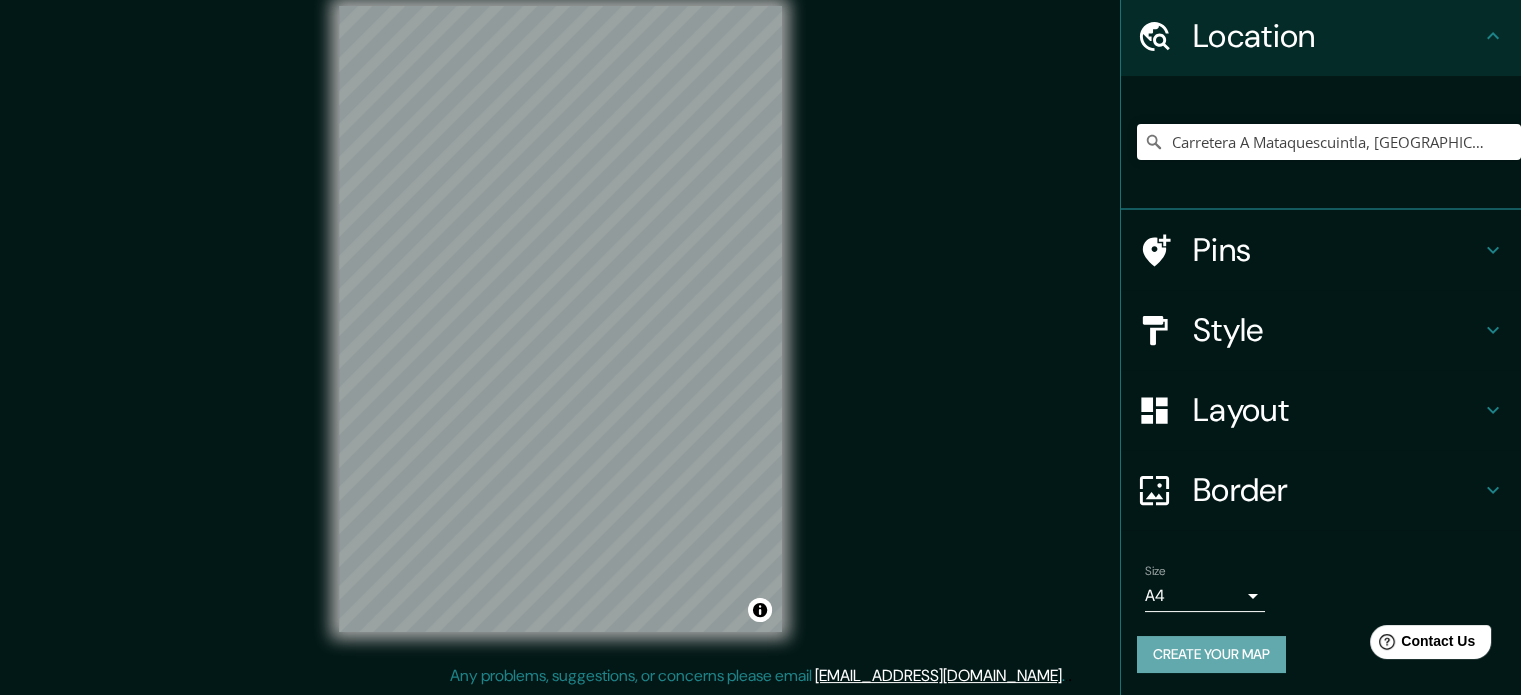 click on "Create your map" at bounding box center [1211, 654] 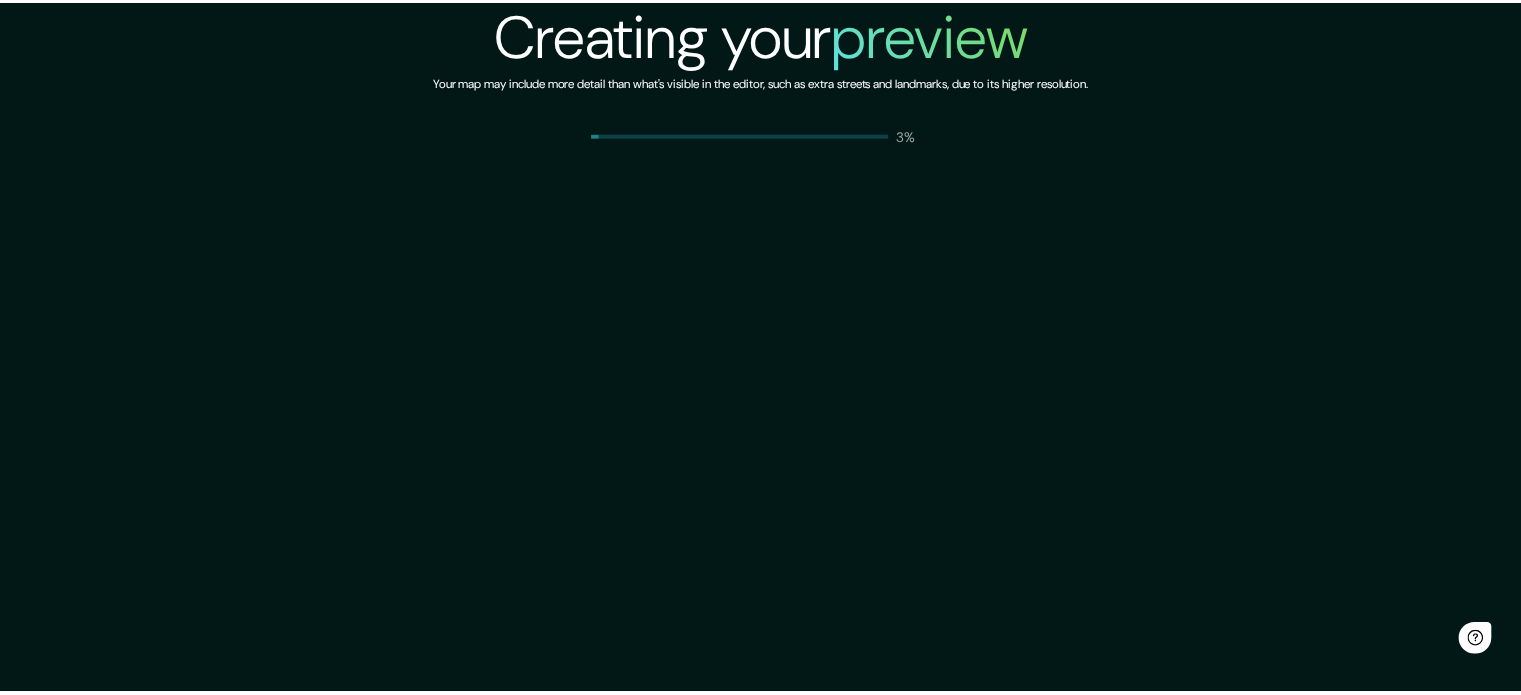 scroll, scrollTop: 0, scrollLeft: 0, axis: both 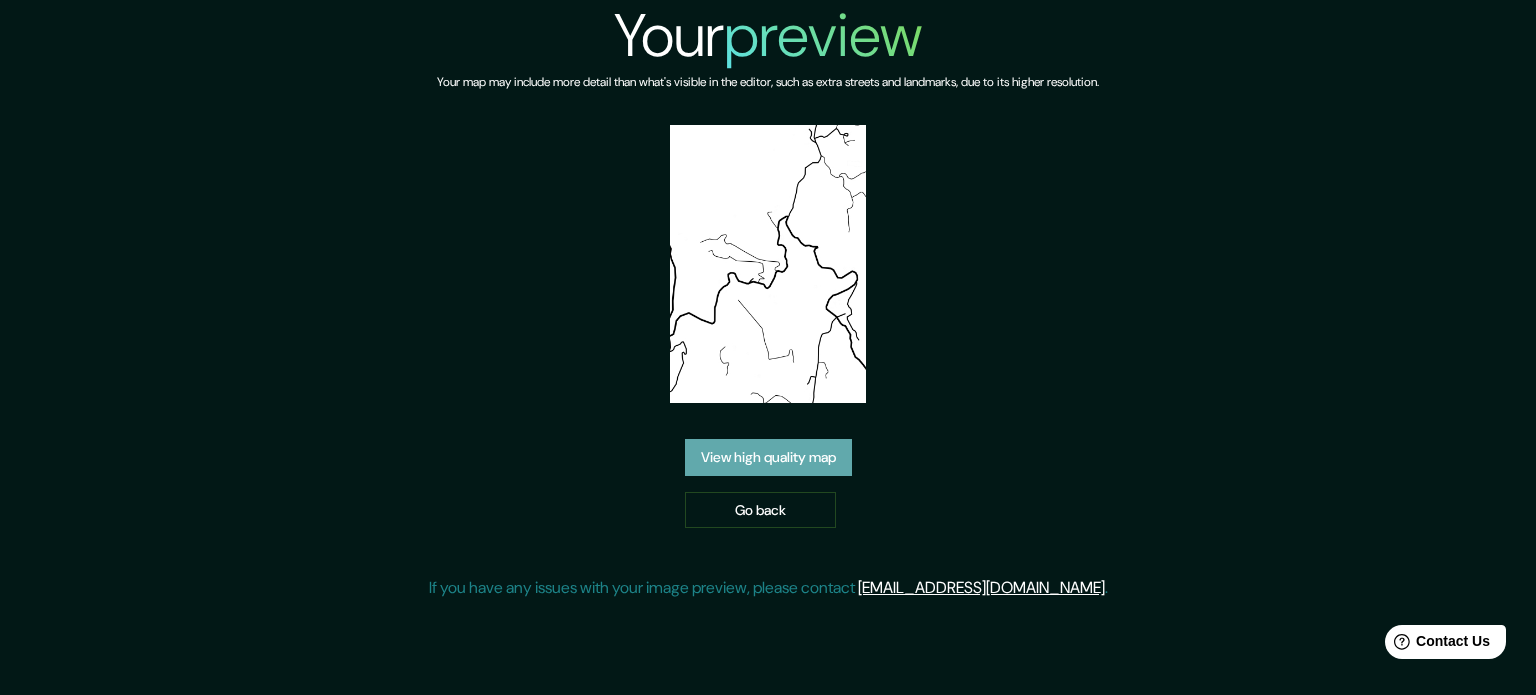 click on "View high quality map" at bounding box center [768, 457] 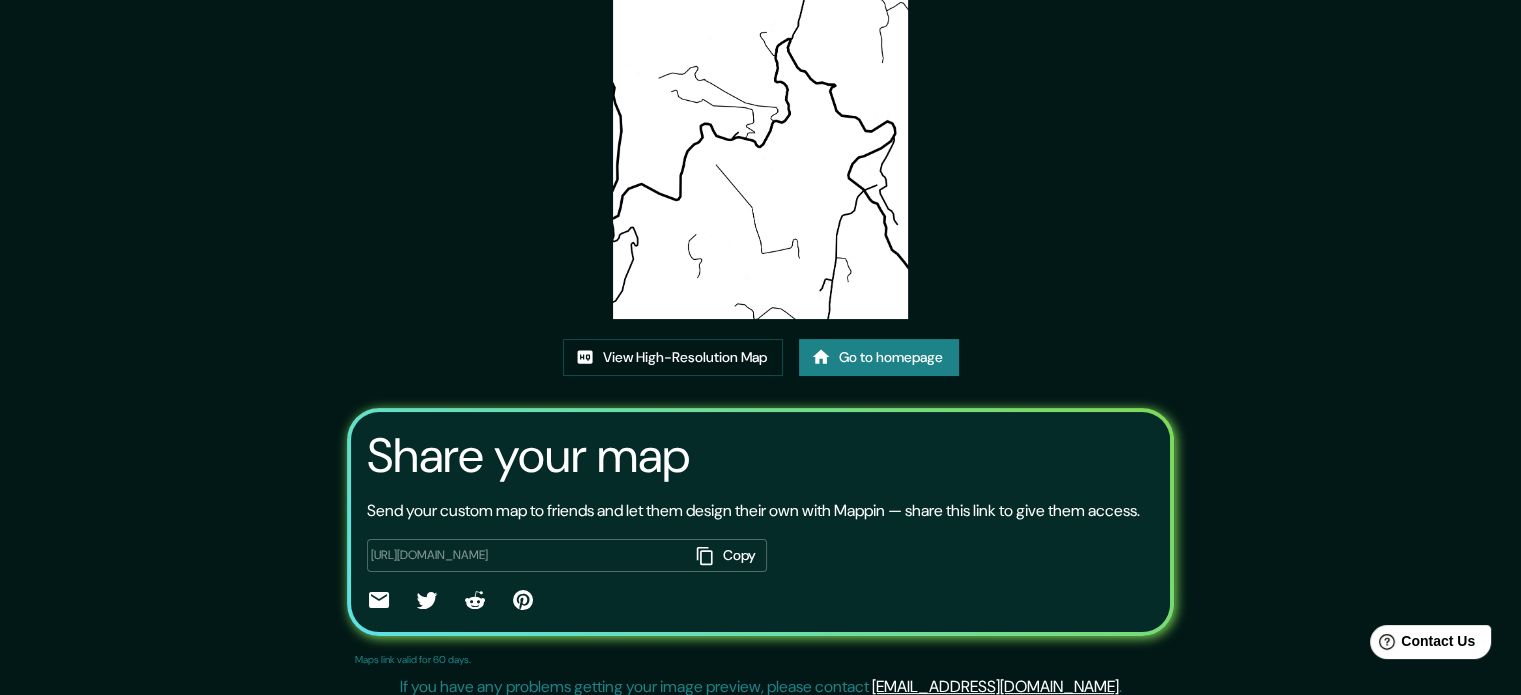 scroll, scrollTop: 200, scrollLeft: 0, axis: vertical 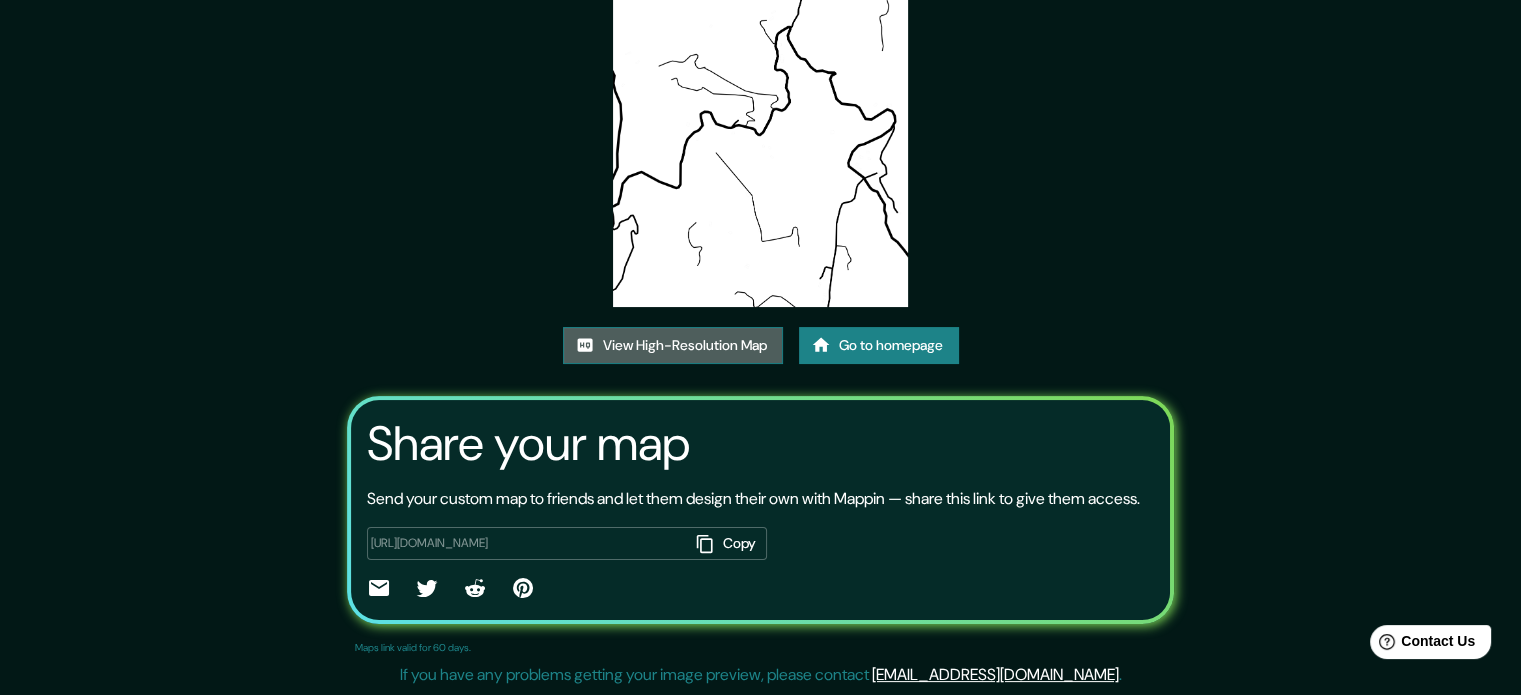 click on "View High-Resolution Map" at bounding box center (673, 345) 